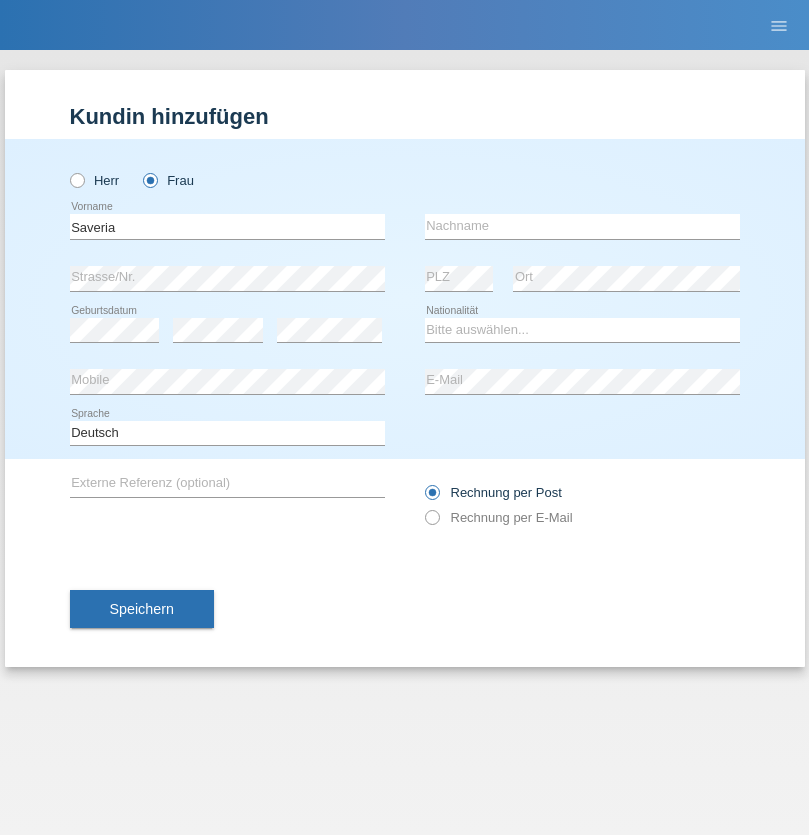 scroll, scrollTop: 0, scrollLeft: 0, axis: both 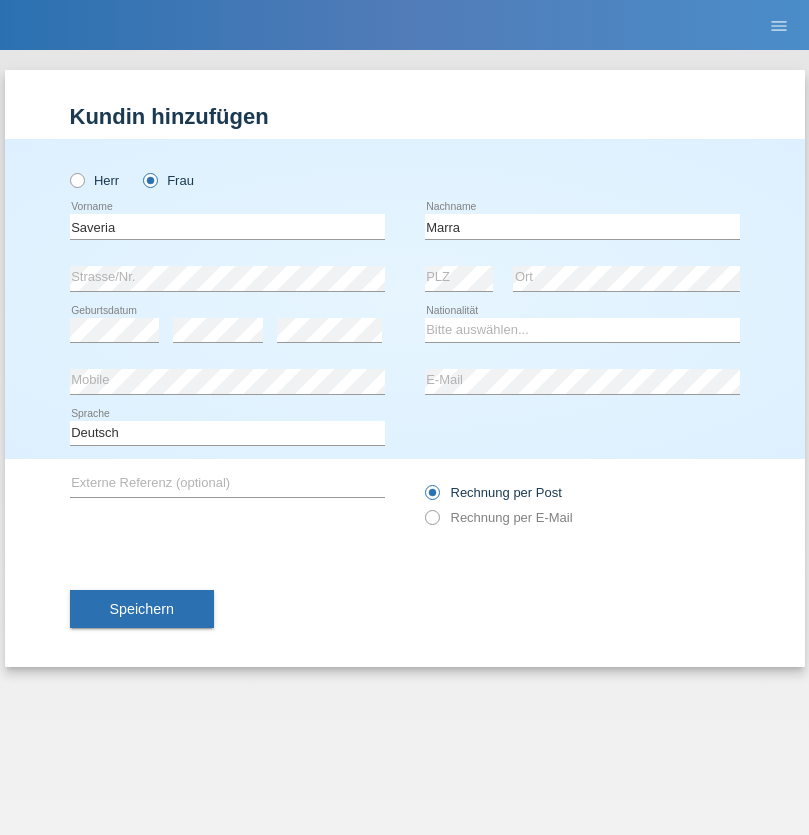 type on "Marra" 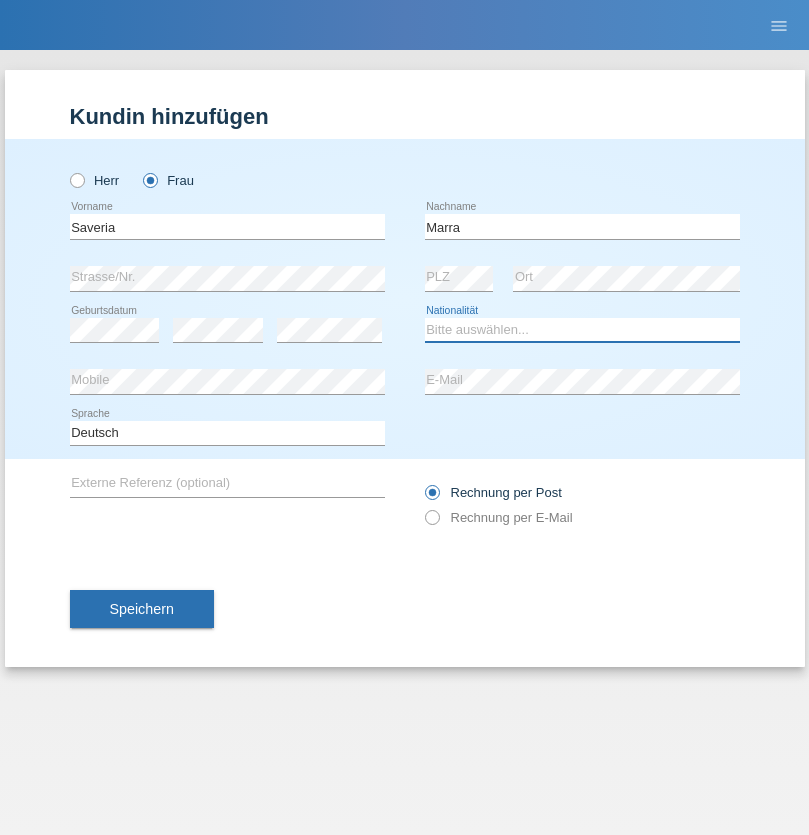 select on "IT" 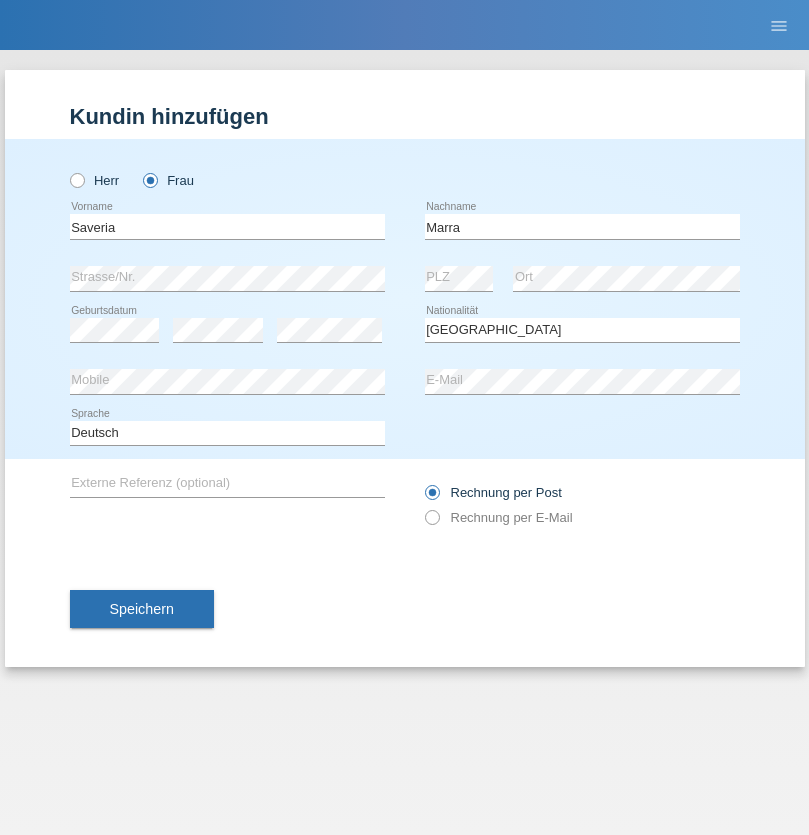 select on "C" 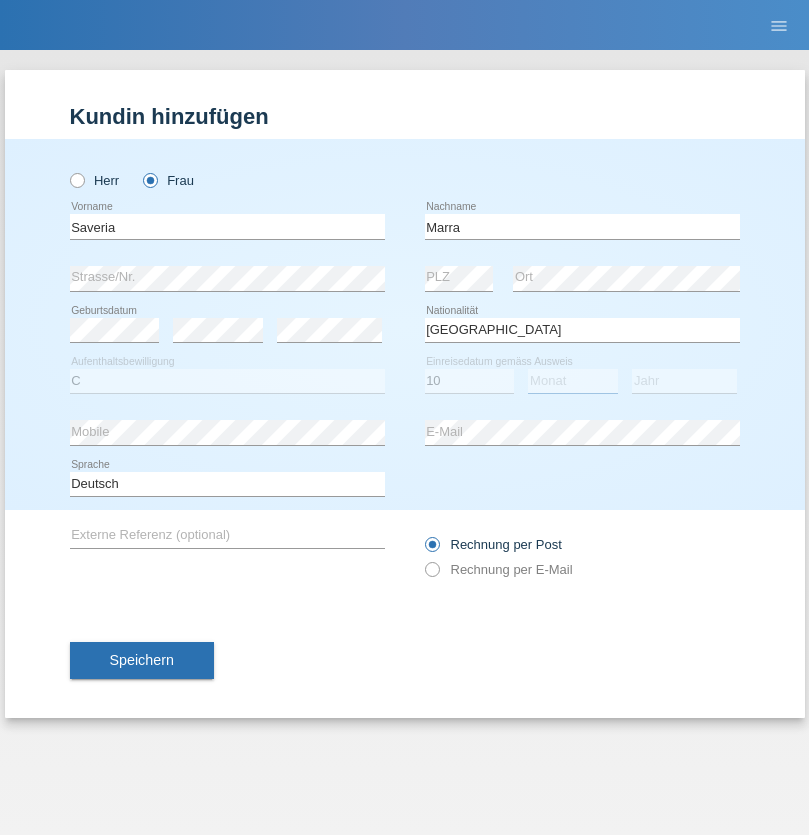 select on "09" 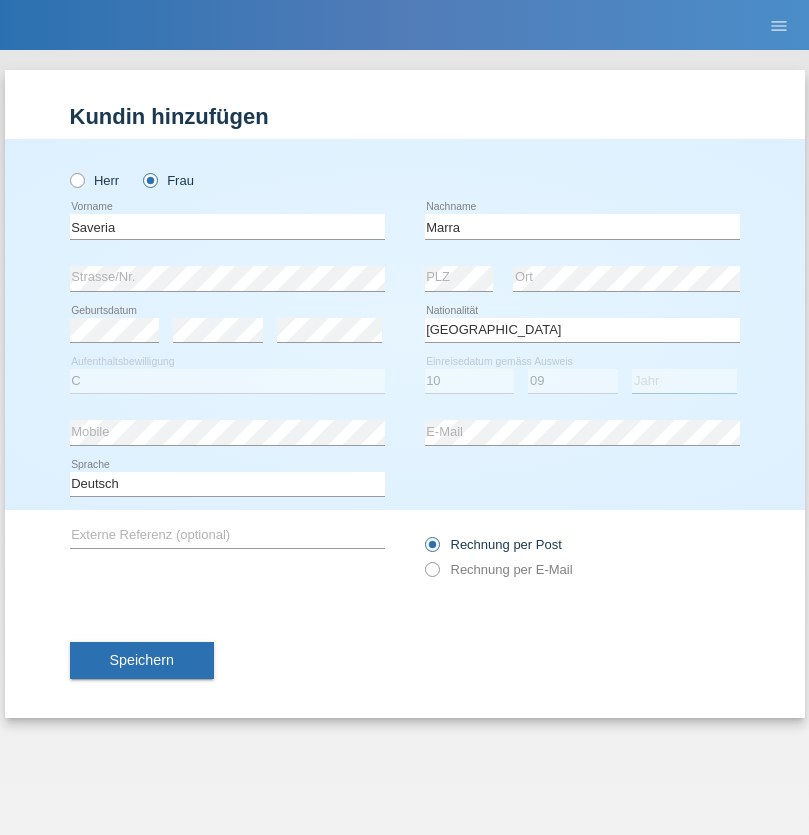 select on "1973" 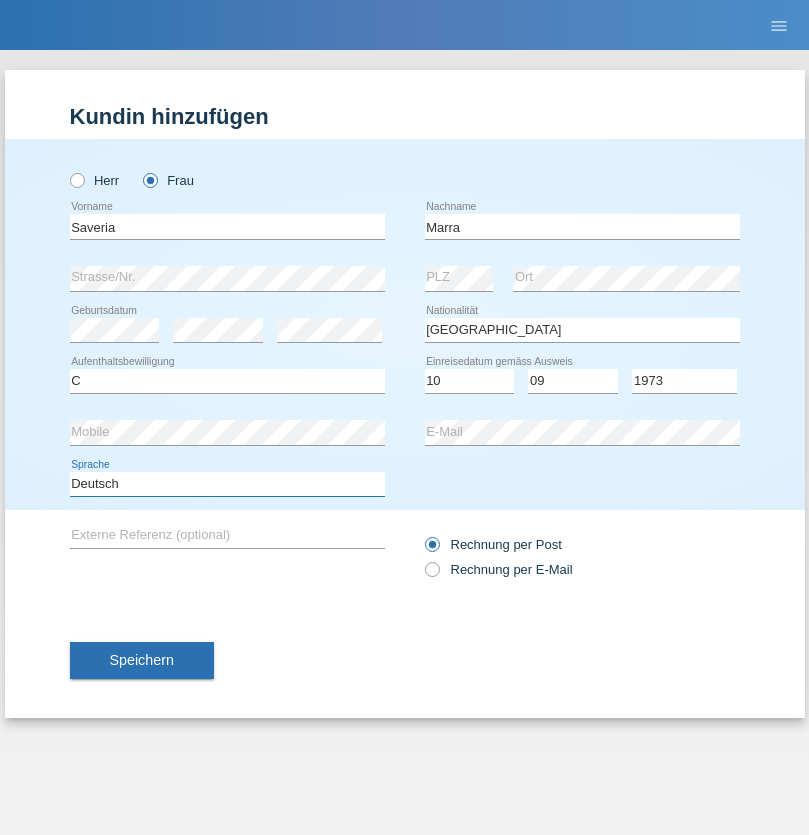 select on "en" 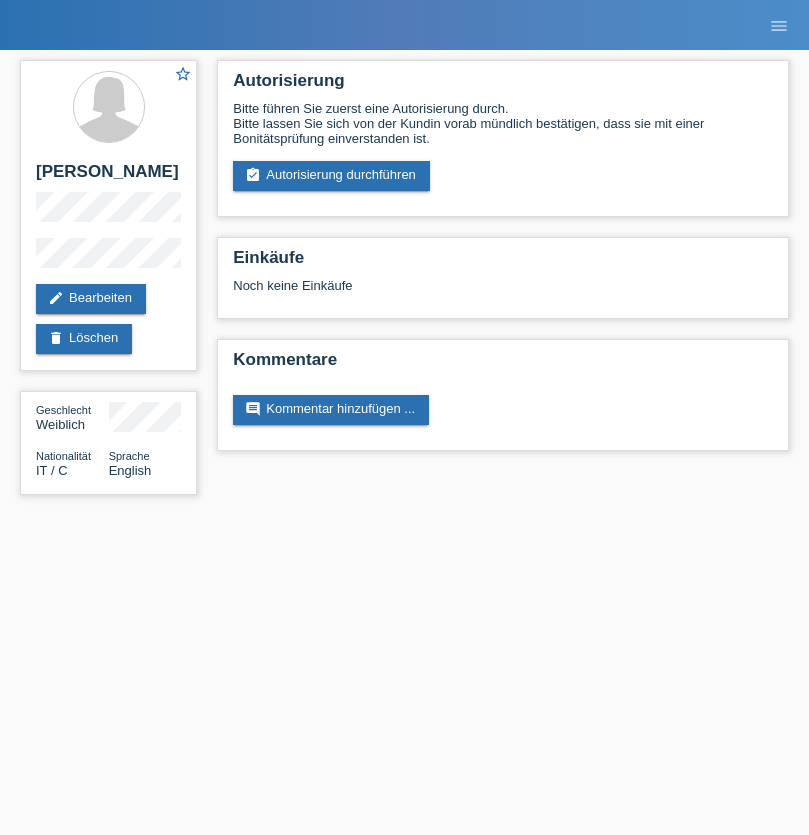 scroll, scrollTop: 0, scrollLeft: 0, axis: both 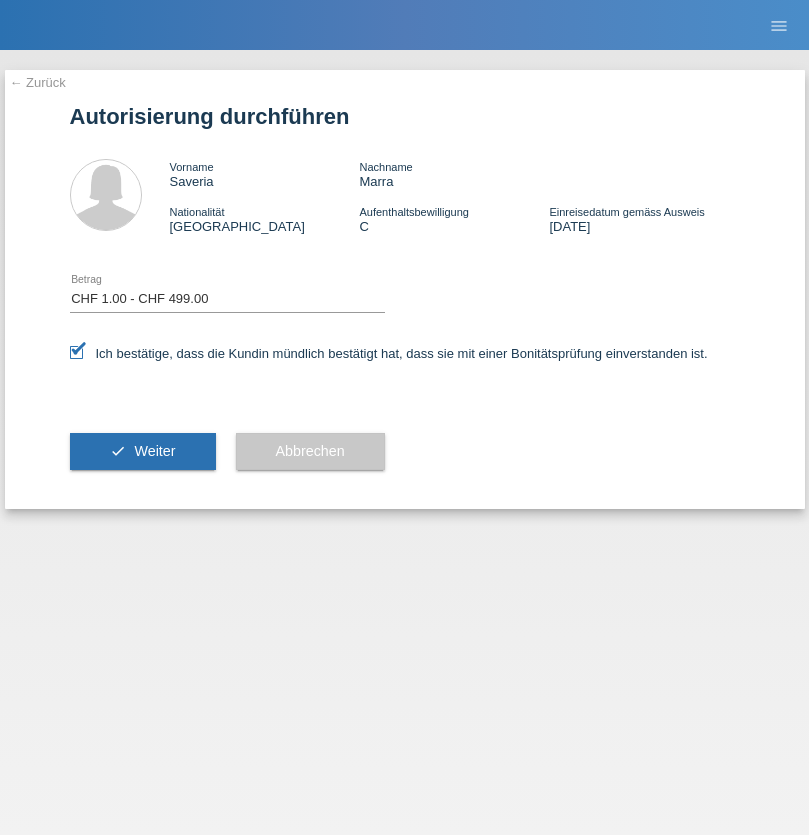 select on "1" 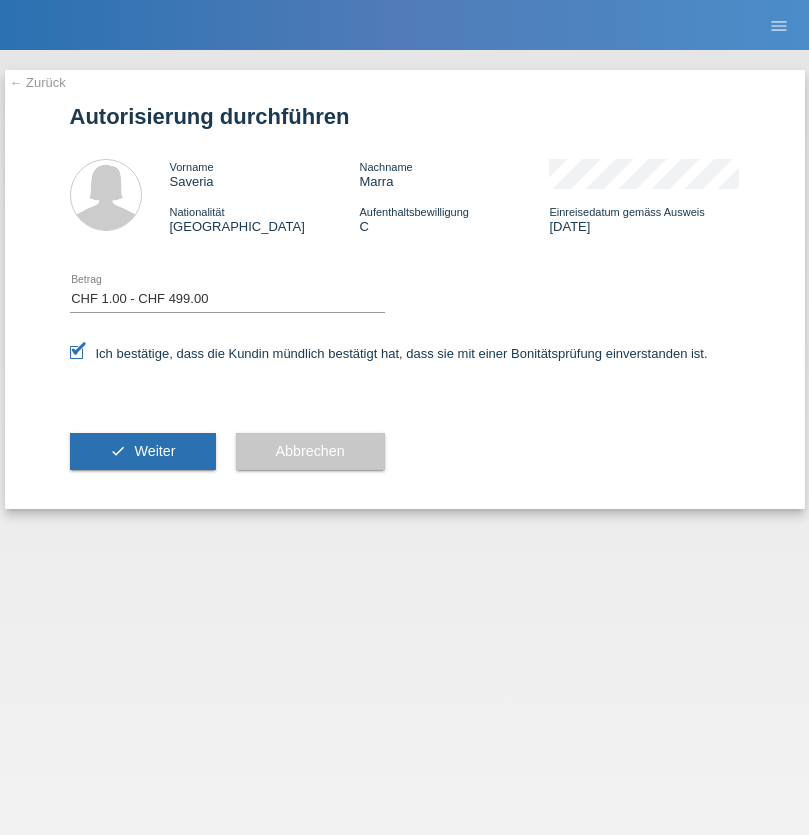 scroll, scrollTop: 0, scrollLeft: 0, axis: both 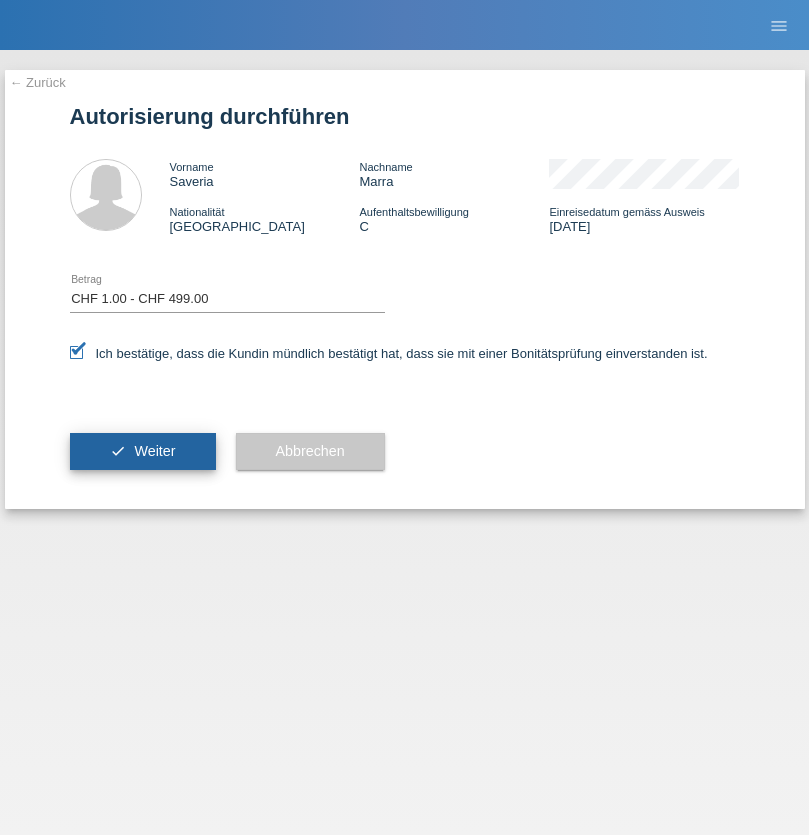 click on "Weiter" at bounding box center (154, 451) 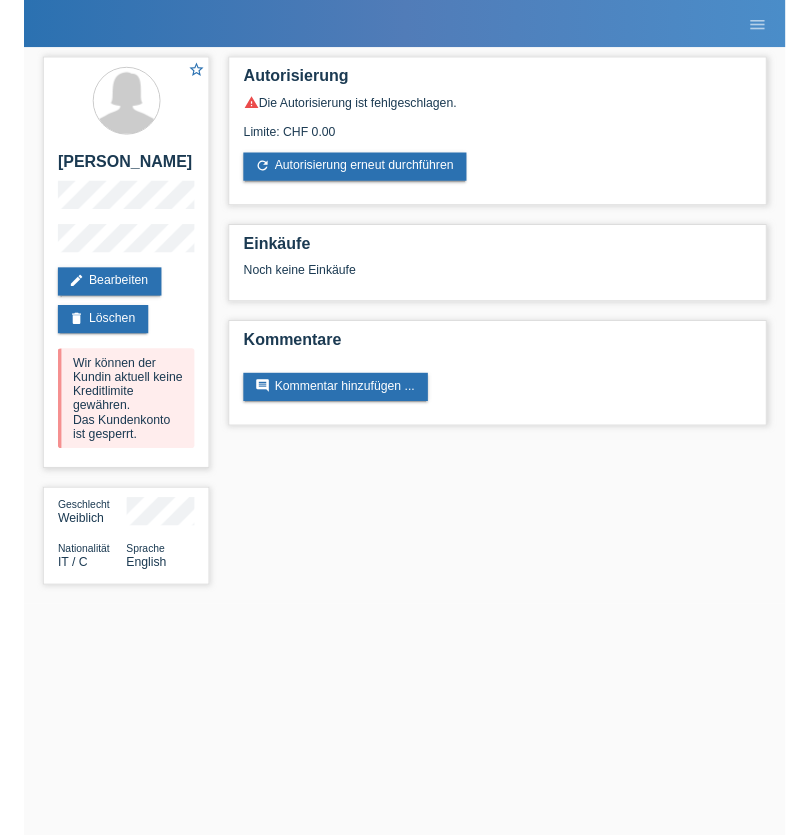 scroll, scrollTop: 0, scrollLeft: 0, axis: both 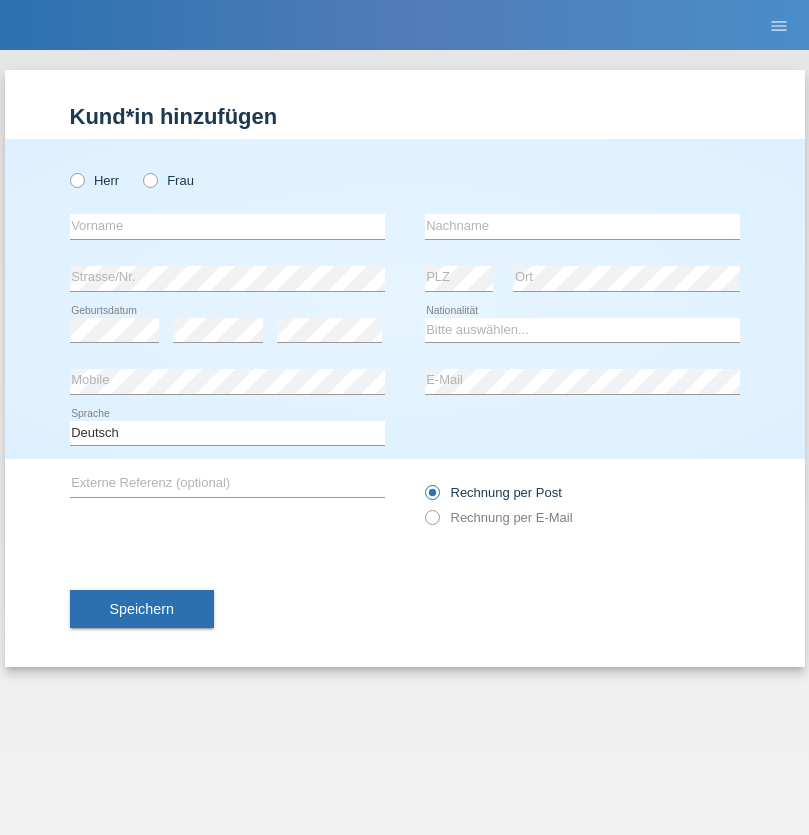 radio on "true" 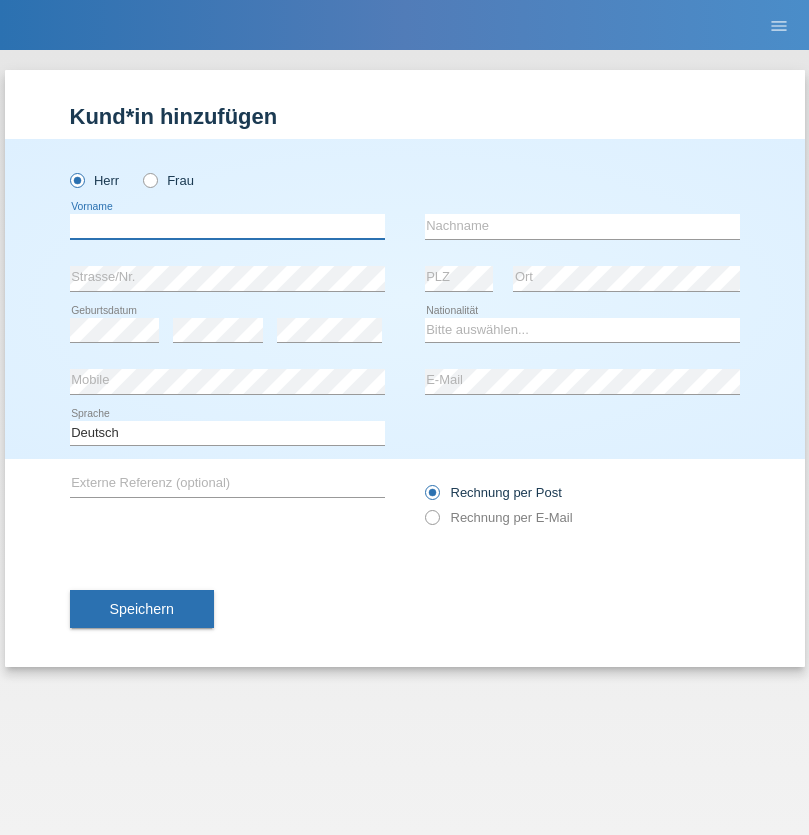 click at bounding box center [227, 226] 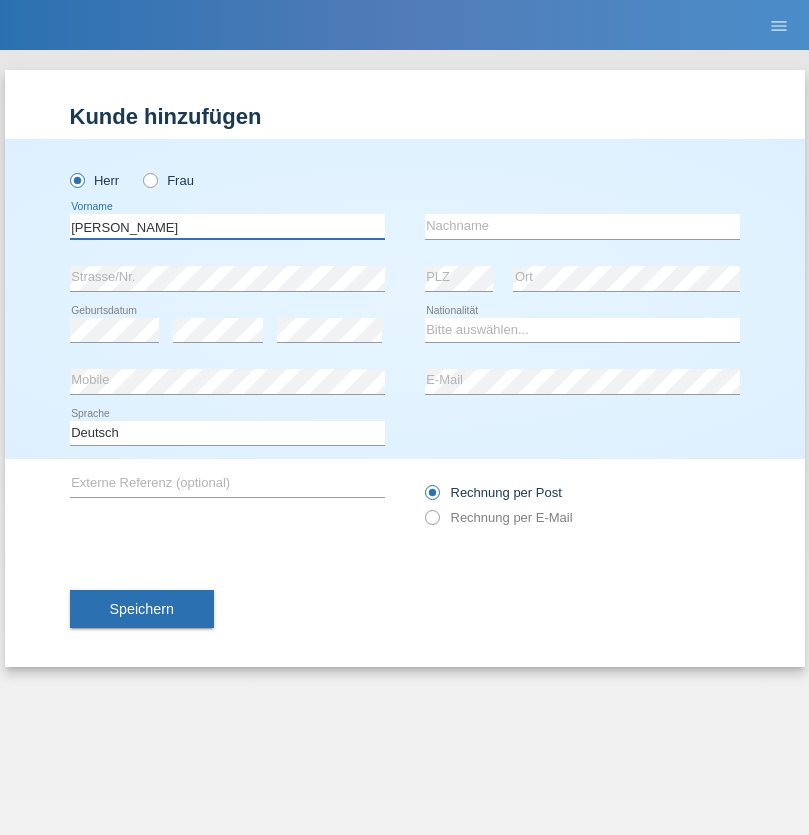 type on "Nadine" 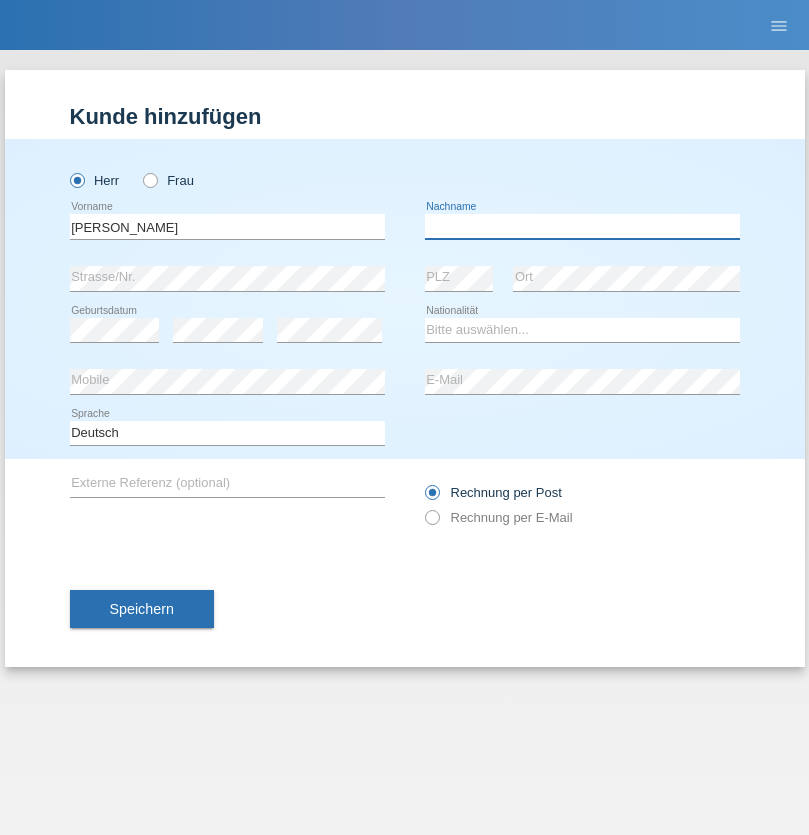 click at bounding box center [582, 226] 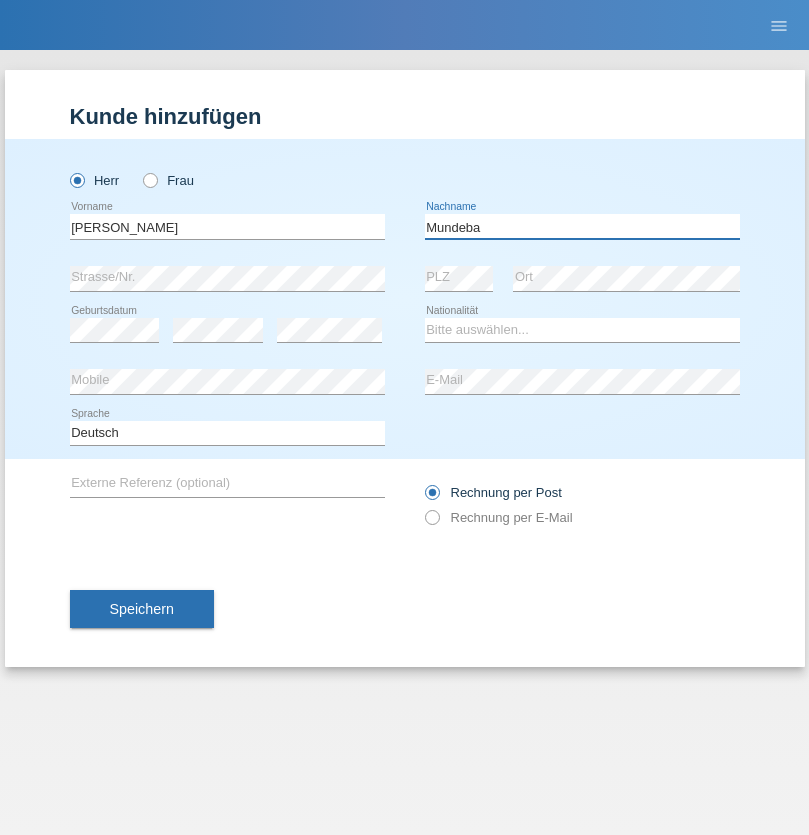 type on "Mundeba" 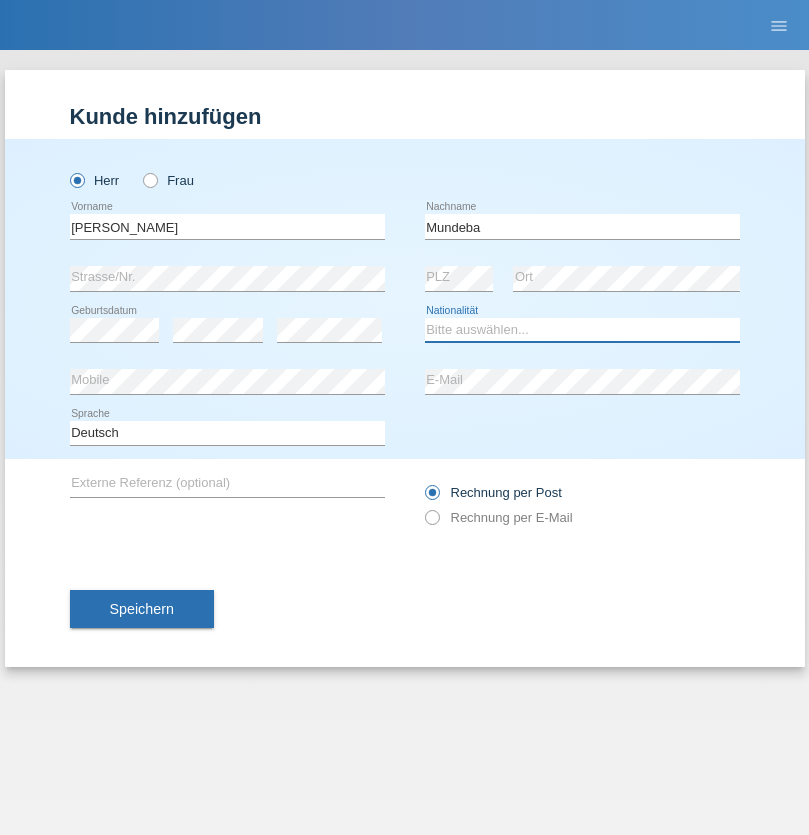 select on "MN" 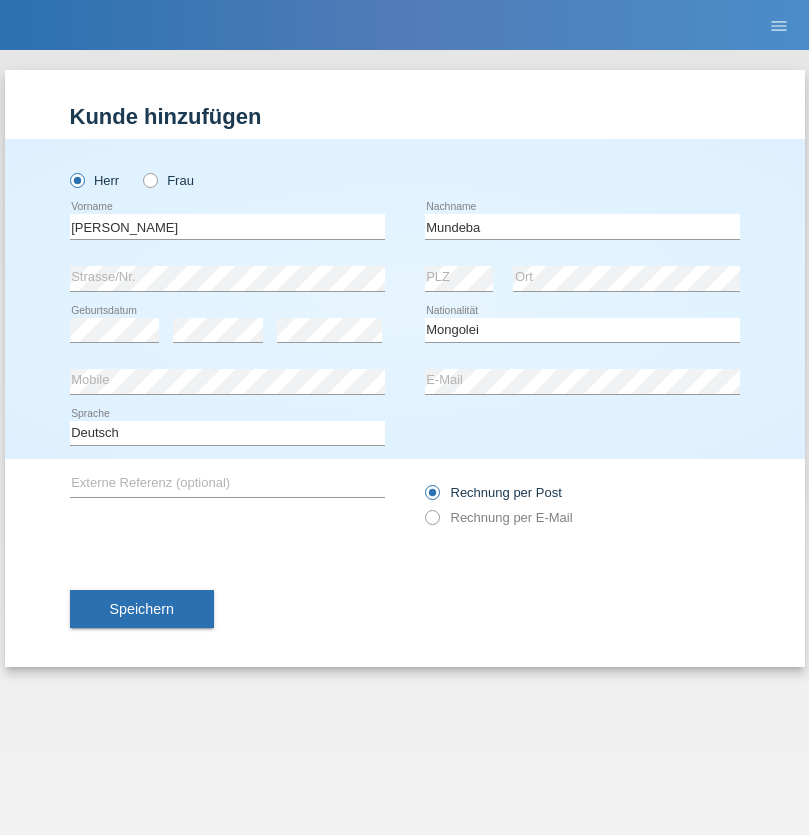 select on "C" 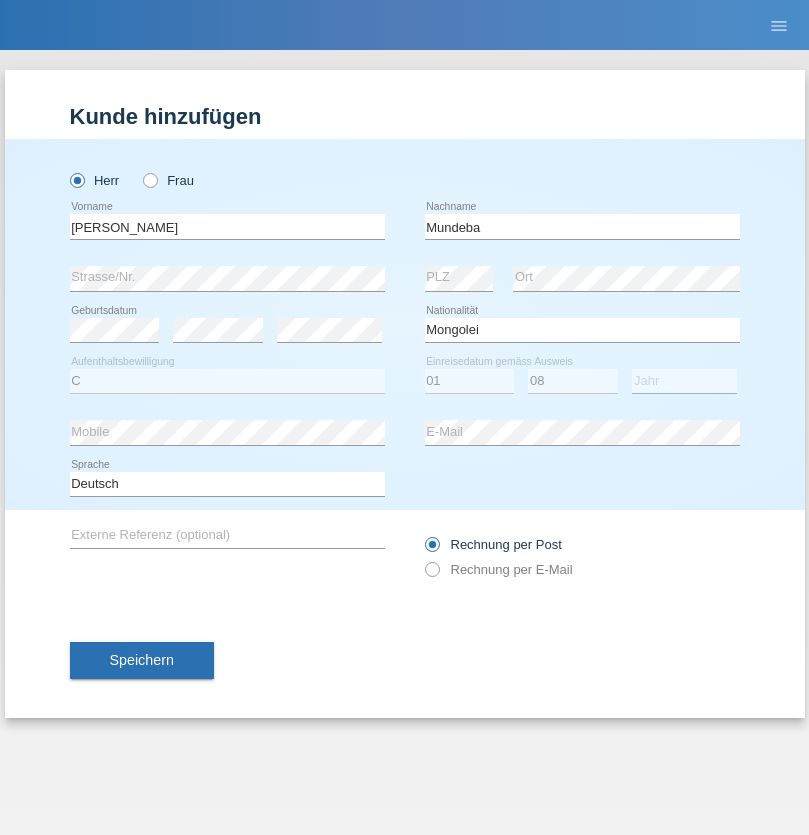 select on "1978" 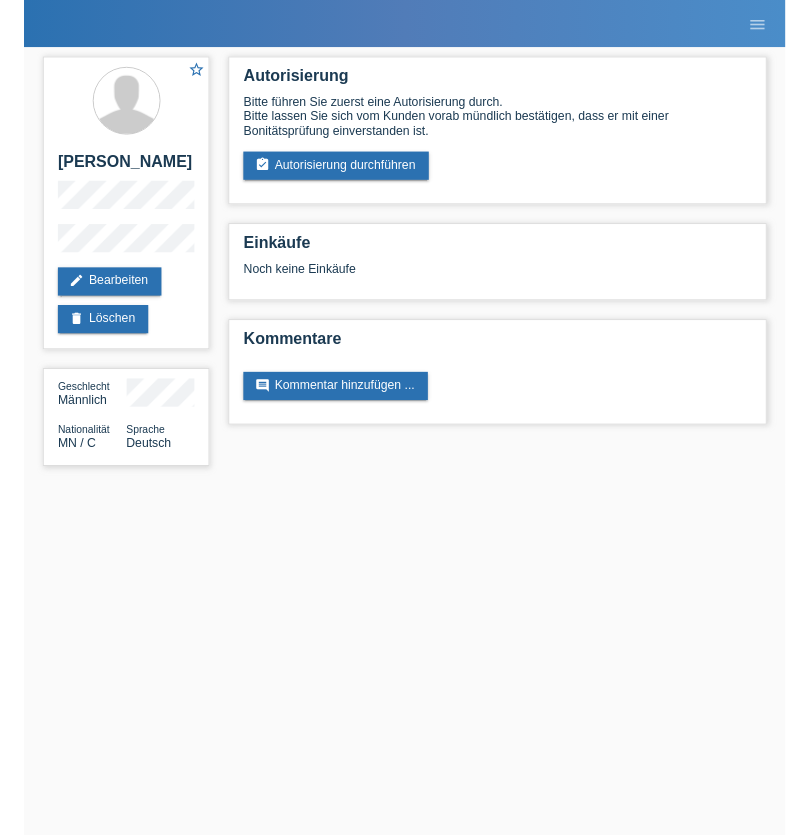 scroll, scrollTop: 0, scrollLeft: 0, axis: both 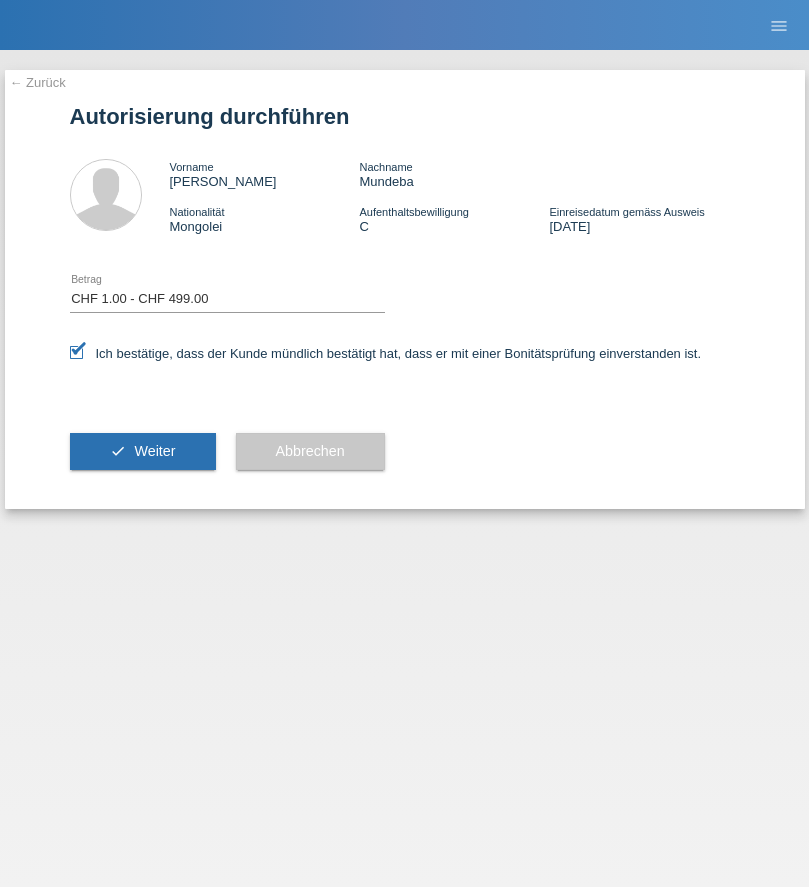 select on "1" 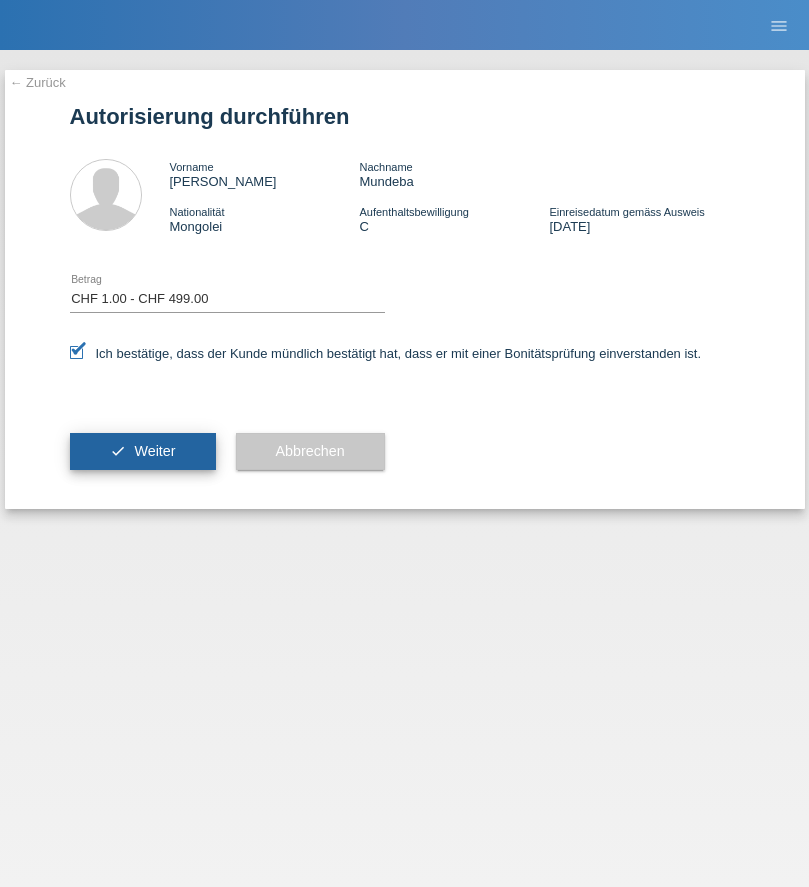 click on "Weiter" at bounding box center [154, 451] 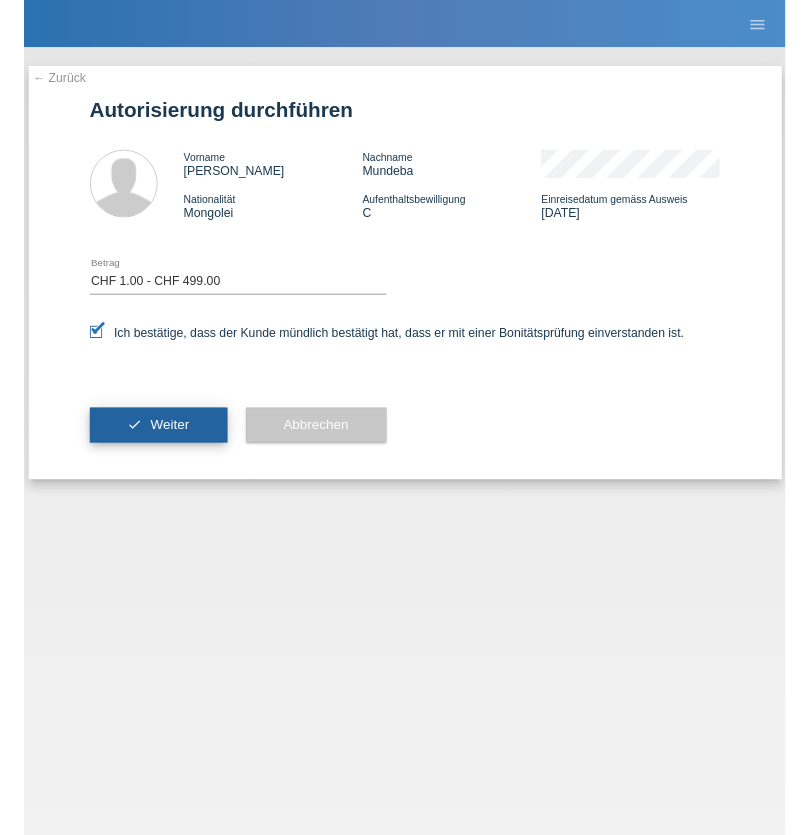 scroll, scrollTop: 0, scrollLeft: 0, axis: both 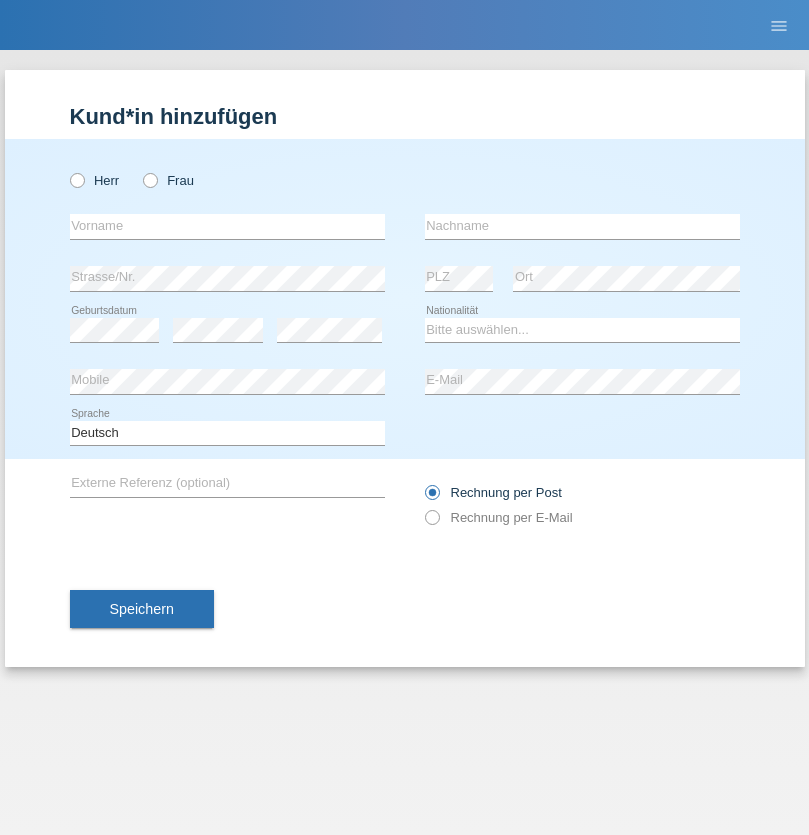 radio on "true" 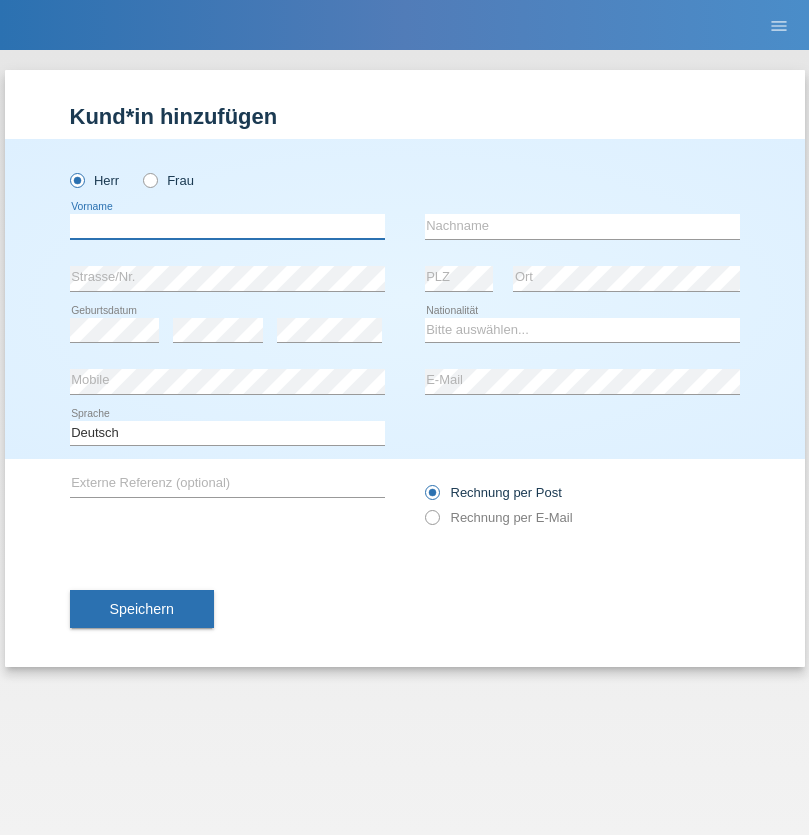 click at bounding box center [227, 226] 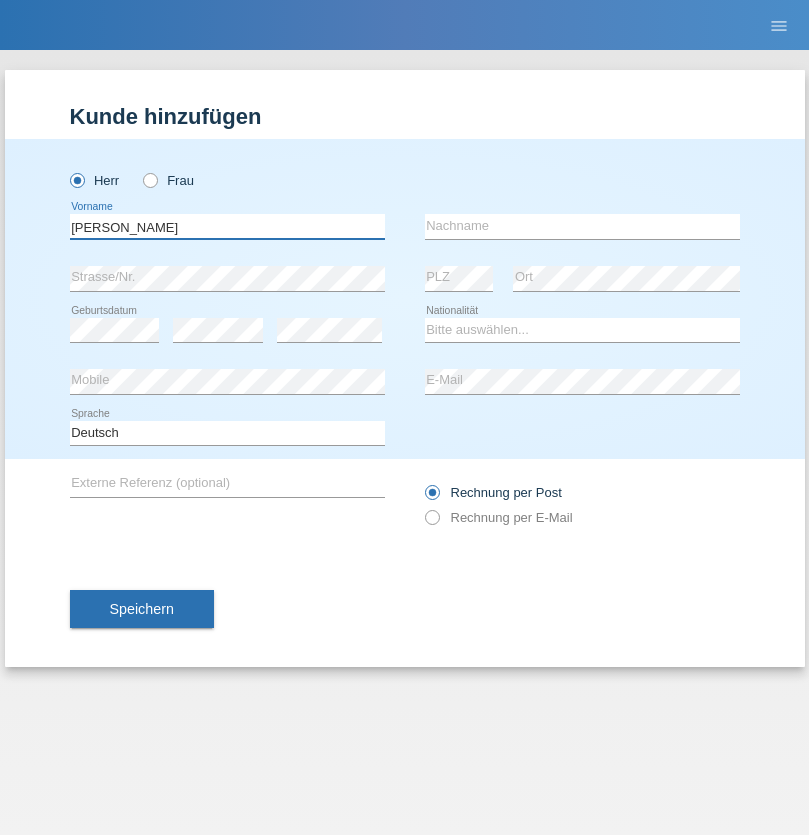 type on "[PERSON_NAME]" 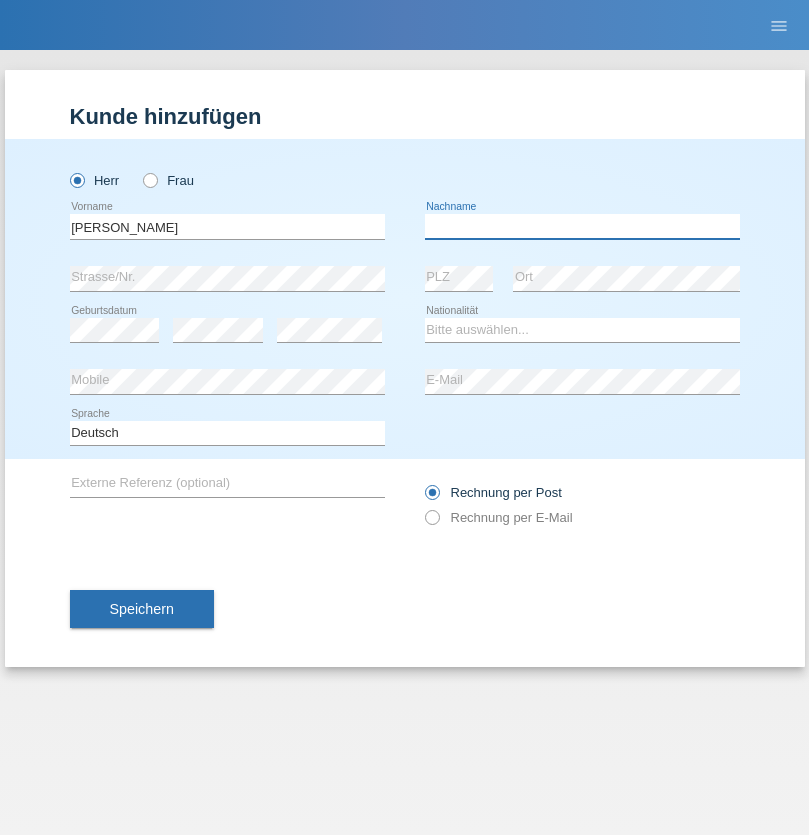 click at bounding box center (582, 226) 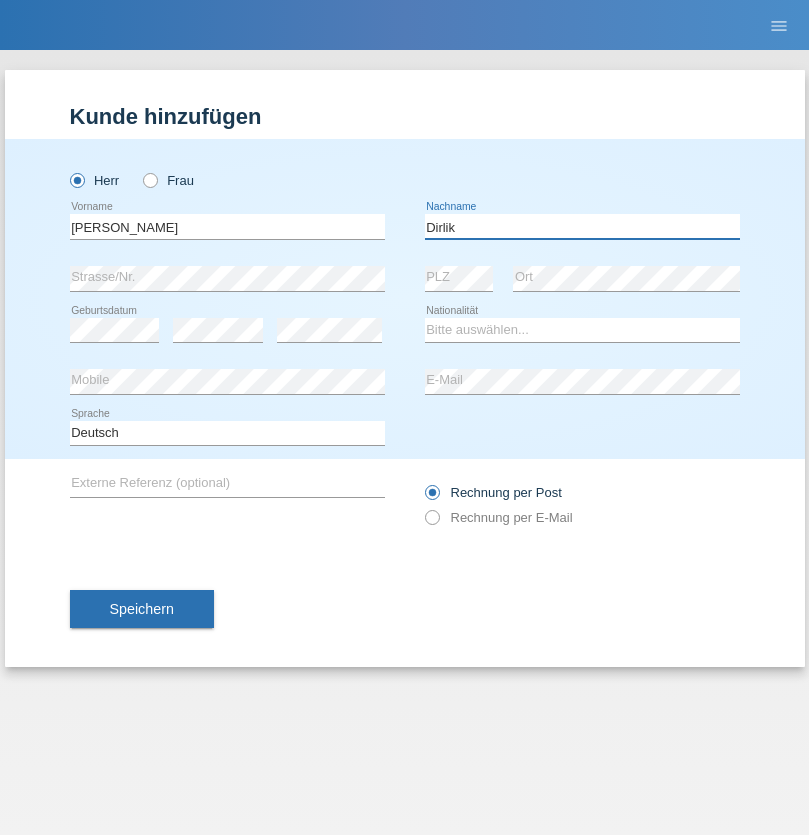 type on "Dirlik" 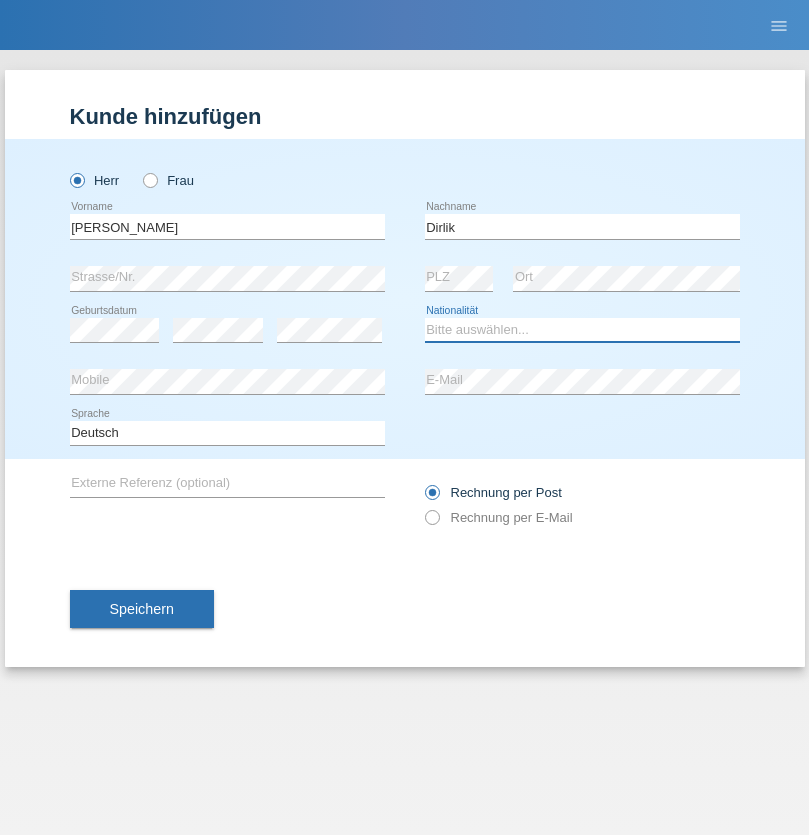 select on "TR" 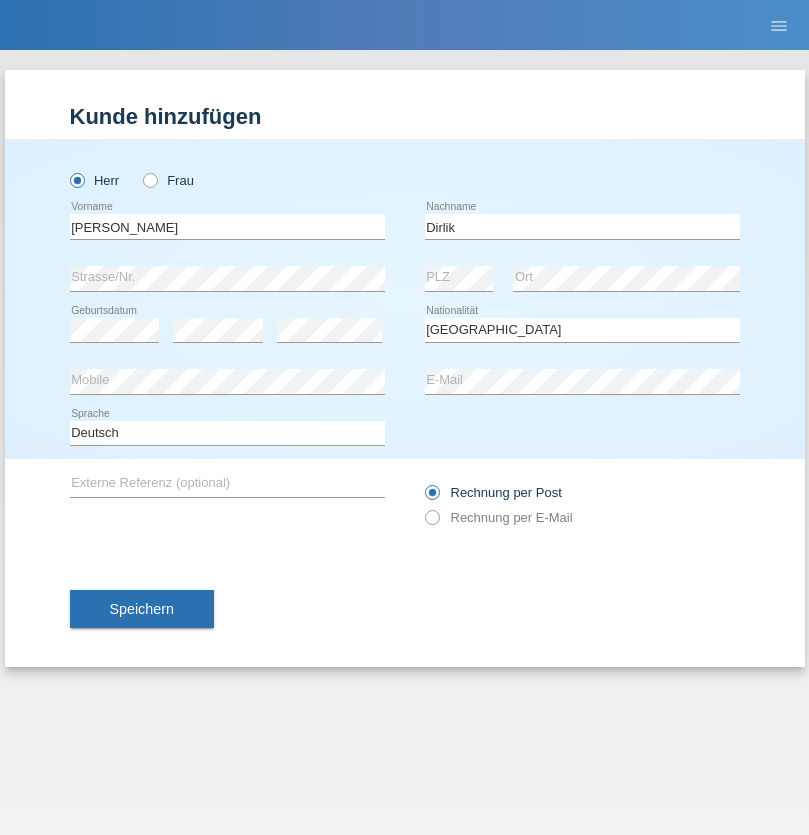 select on "C" 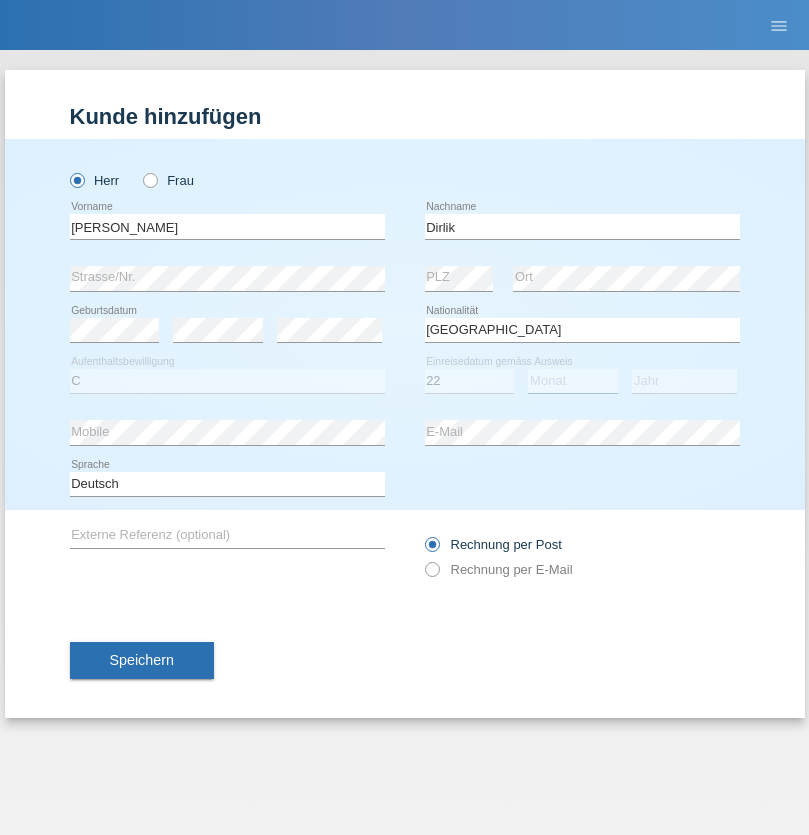 select on "05" 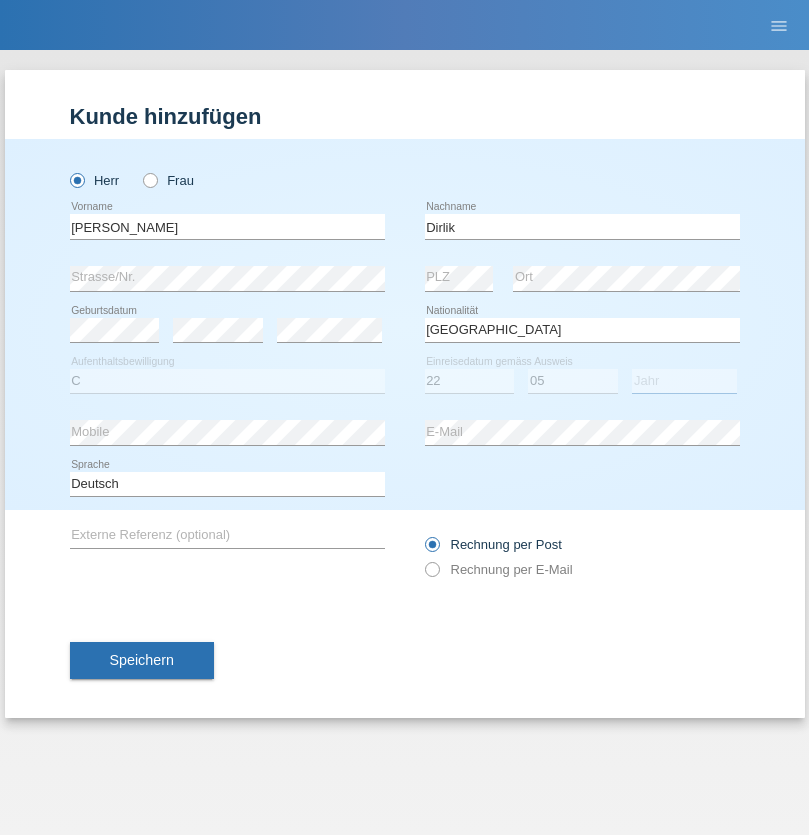 select on "1993" 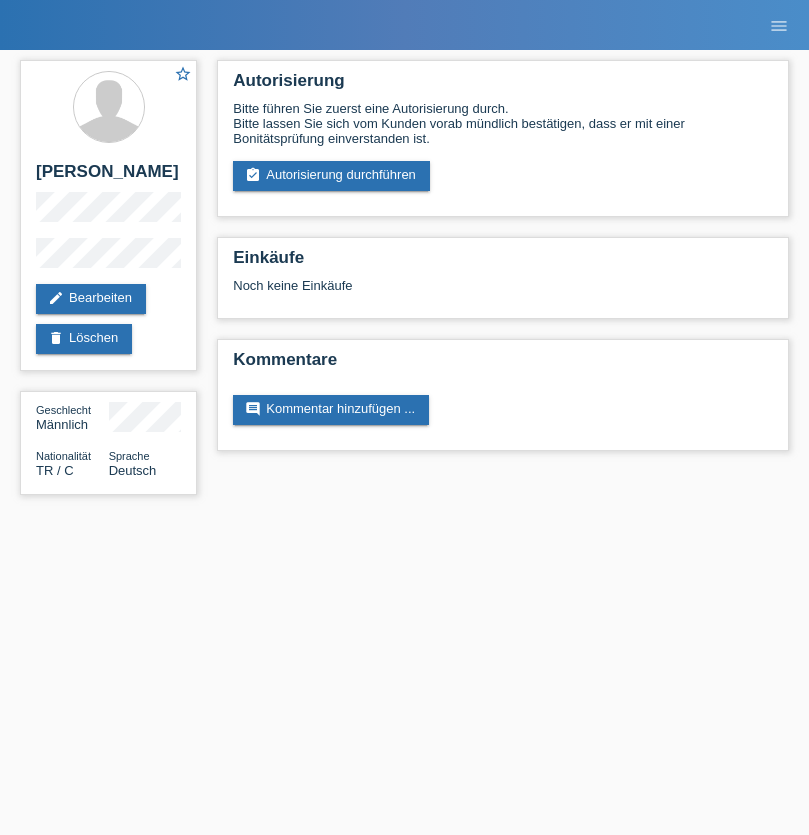 scroll, scrollTop: 0, scrollLeft: 0, axis: both 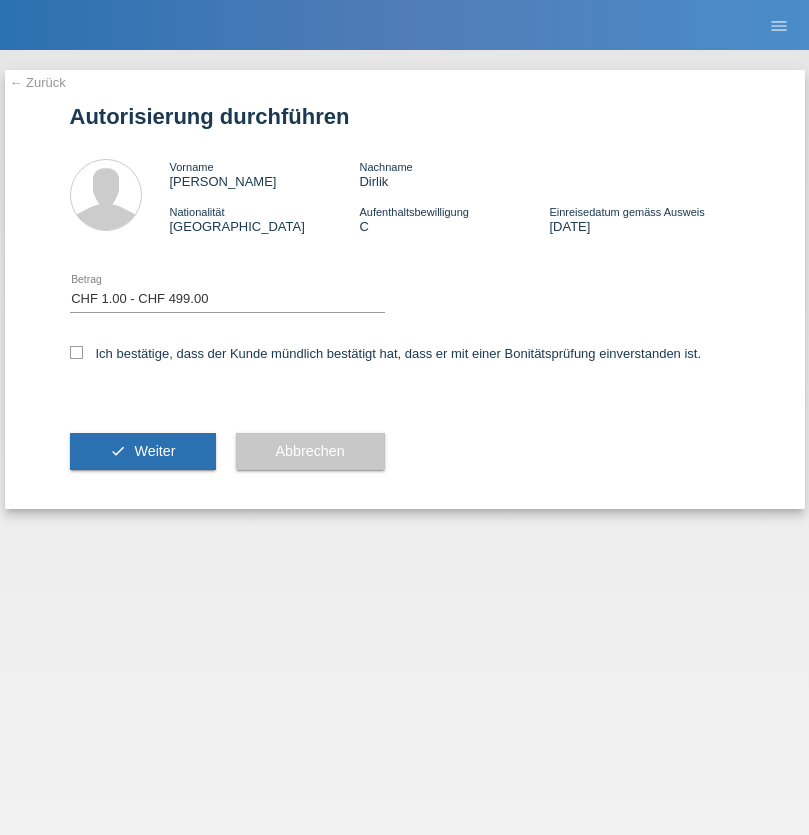 select on "1" 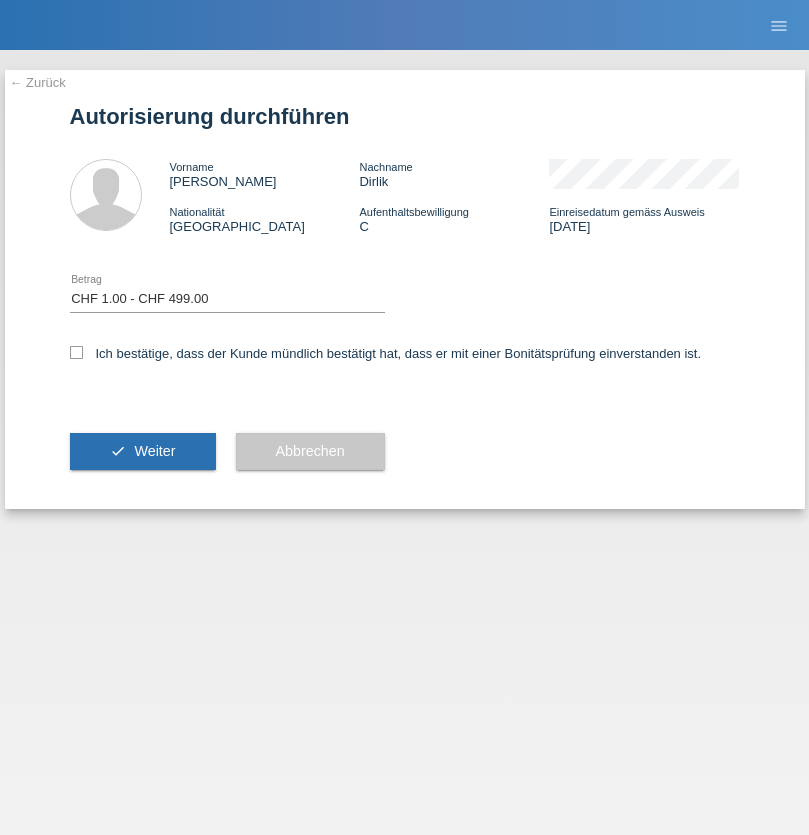 checkbox on "true" 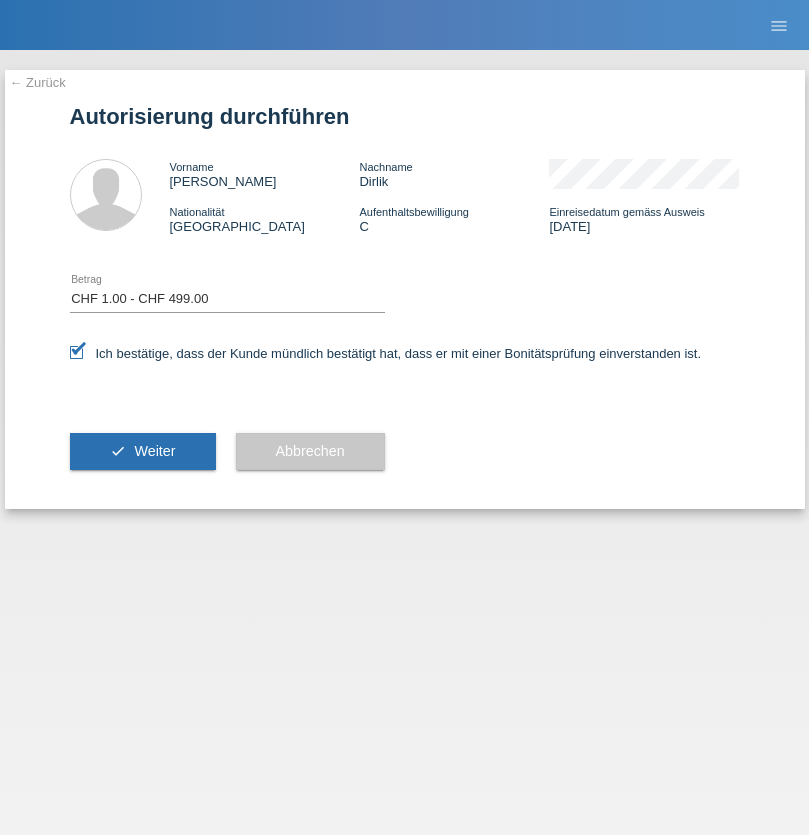 scroll, scrollTop: 0, scrollLeft: 0, axis: both 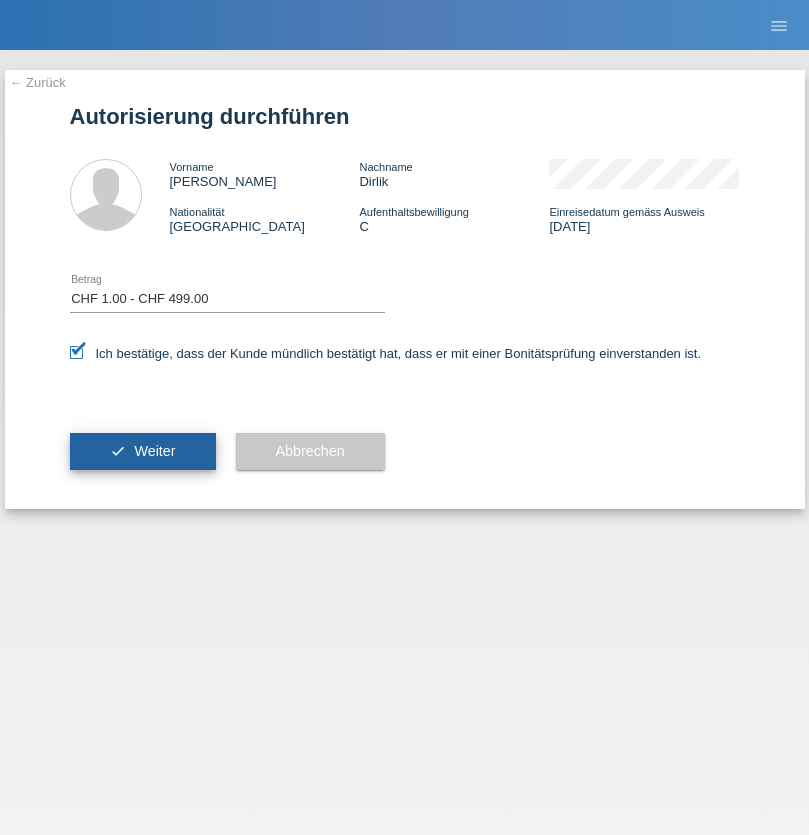 click on "Weiter" at bounding box center [154, 451] 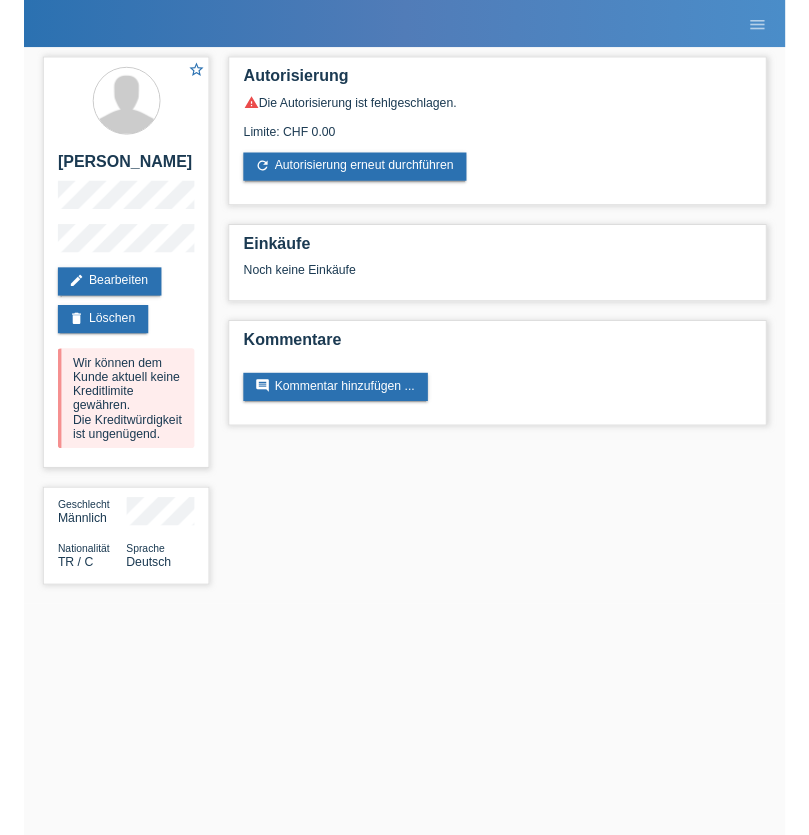 scroll, scrollTop: 0, scrollLeft: 0, axis: both 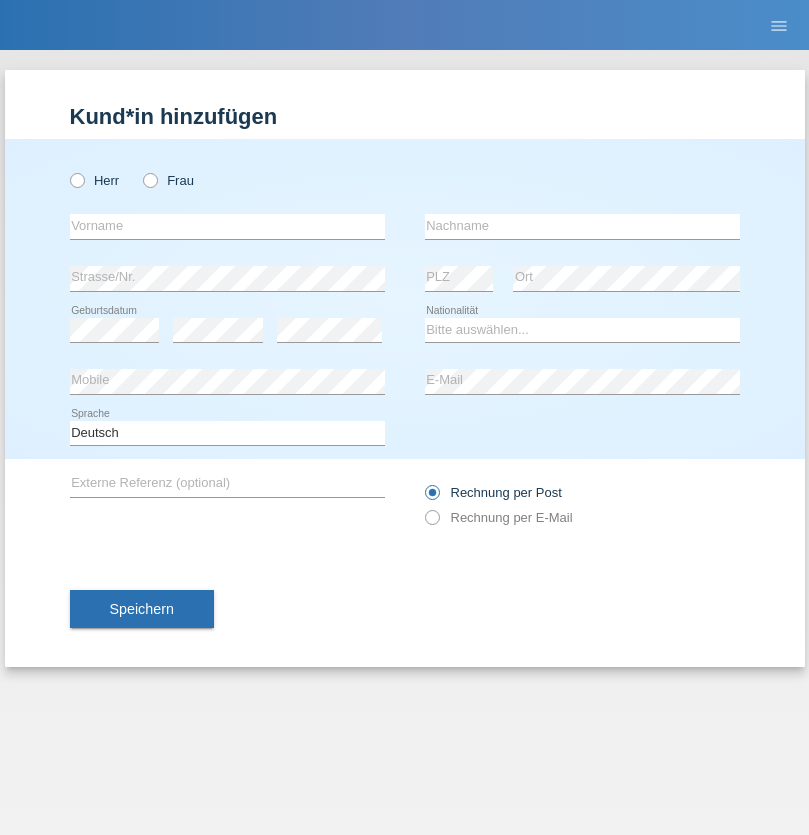 radio on "true" 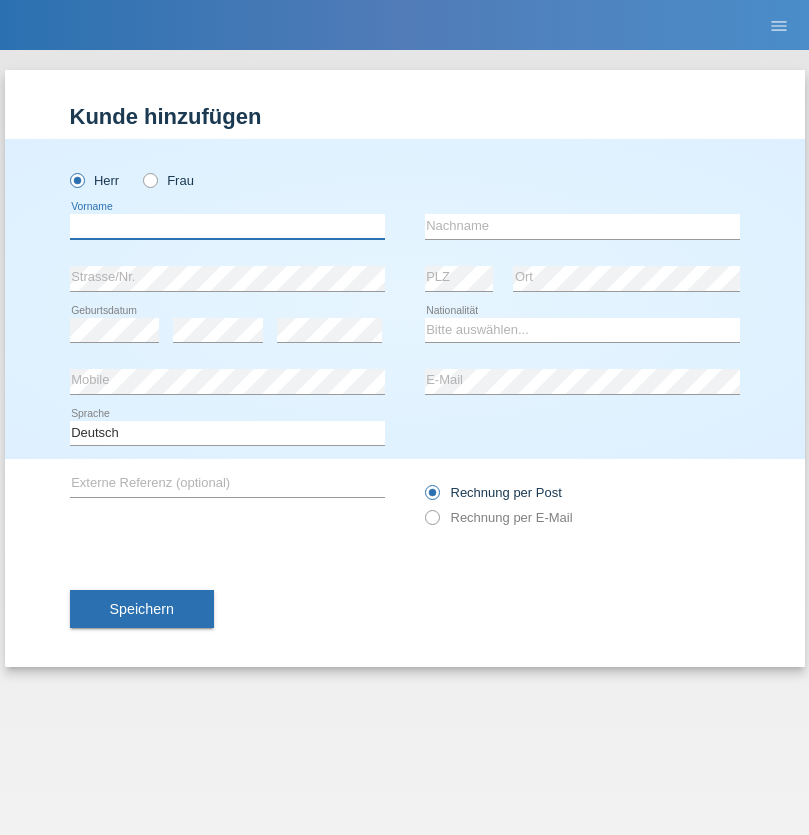 click at bounding box center (227, 226) 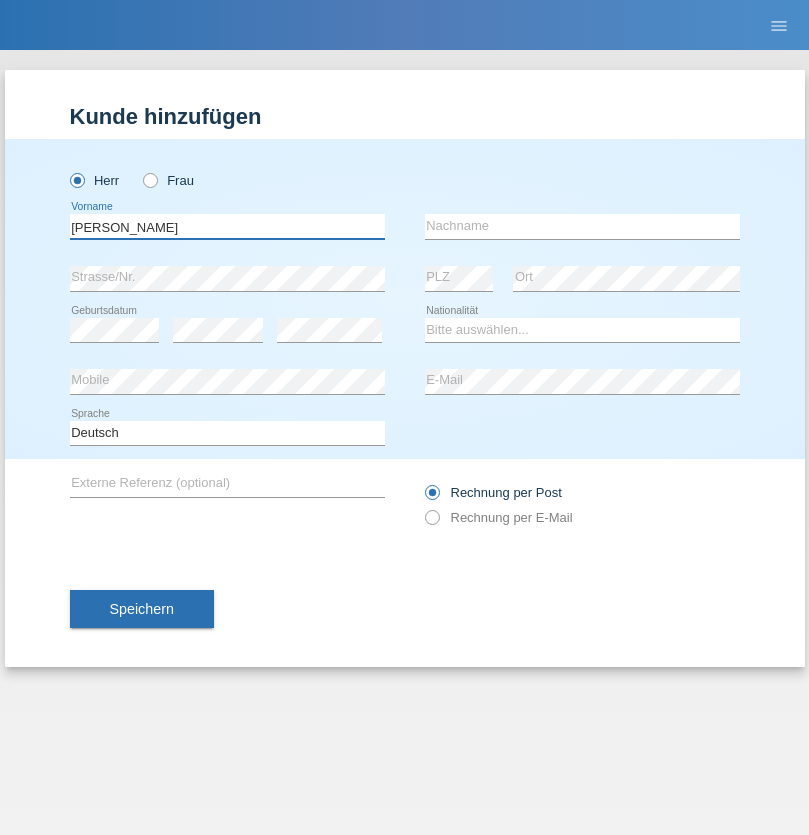 type on "[PERSON_NAME]" 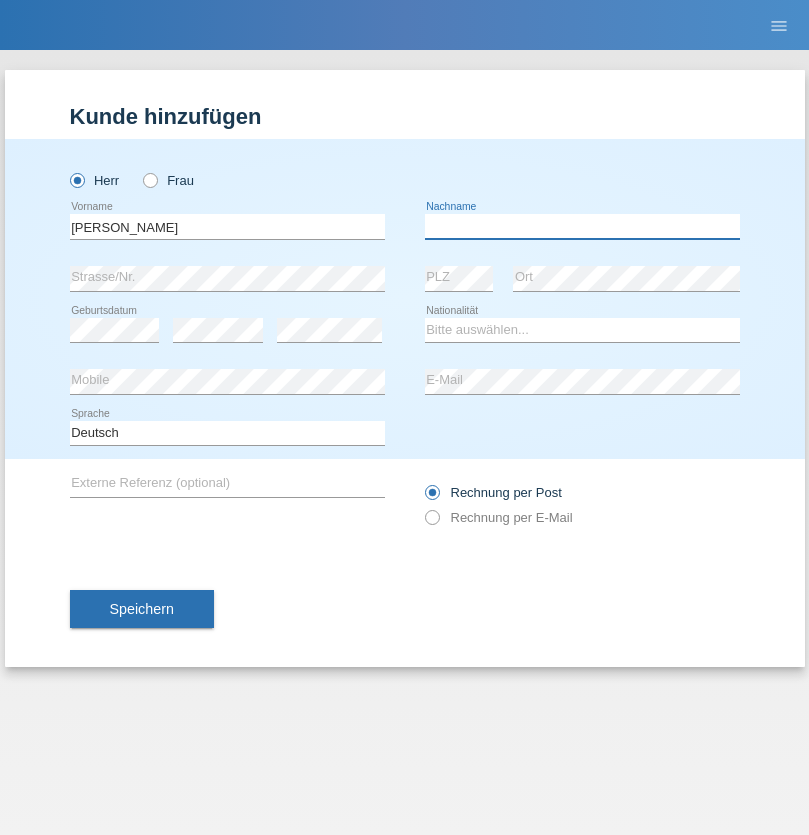 click at bounding box center (582, 226) 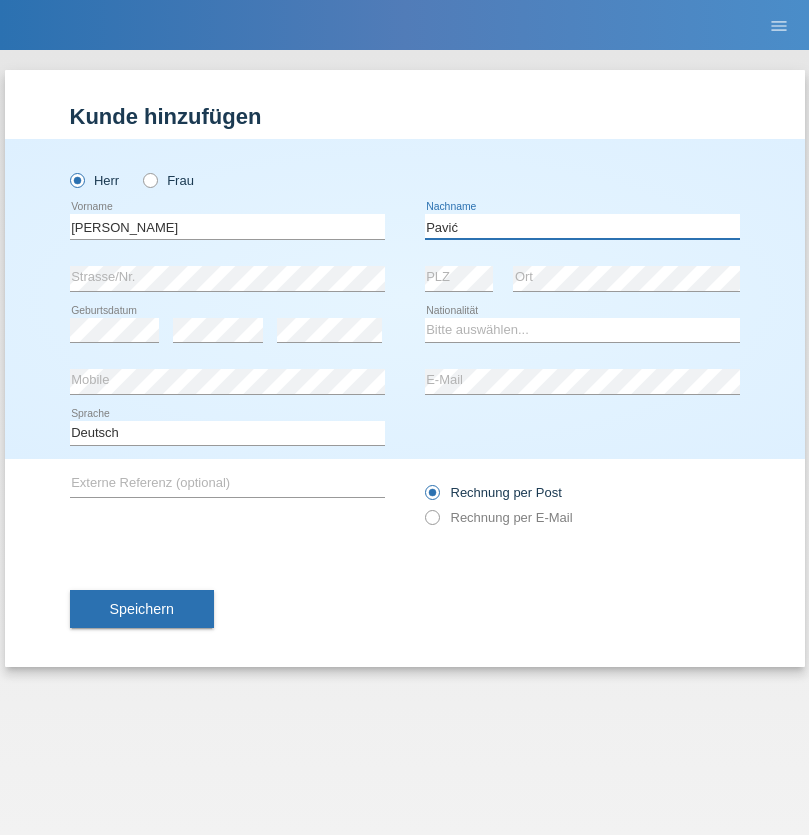 type on "Pavić" 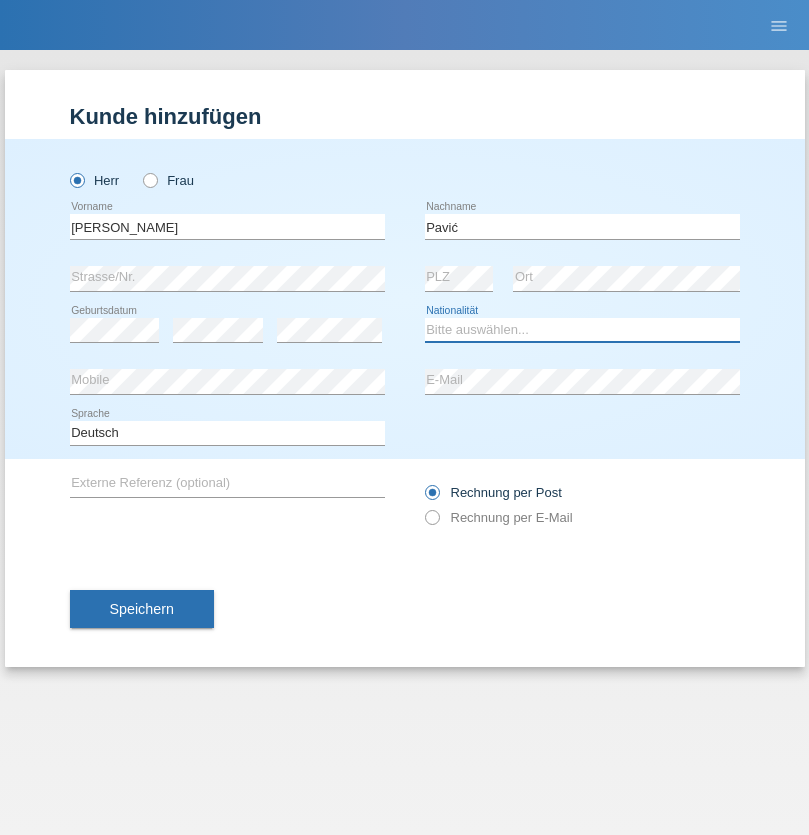 select on "HR" 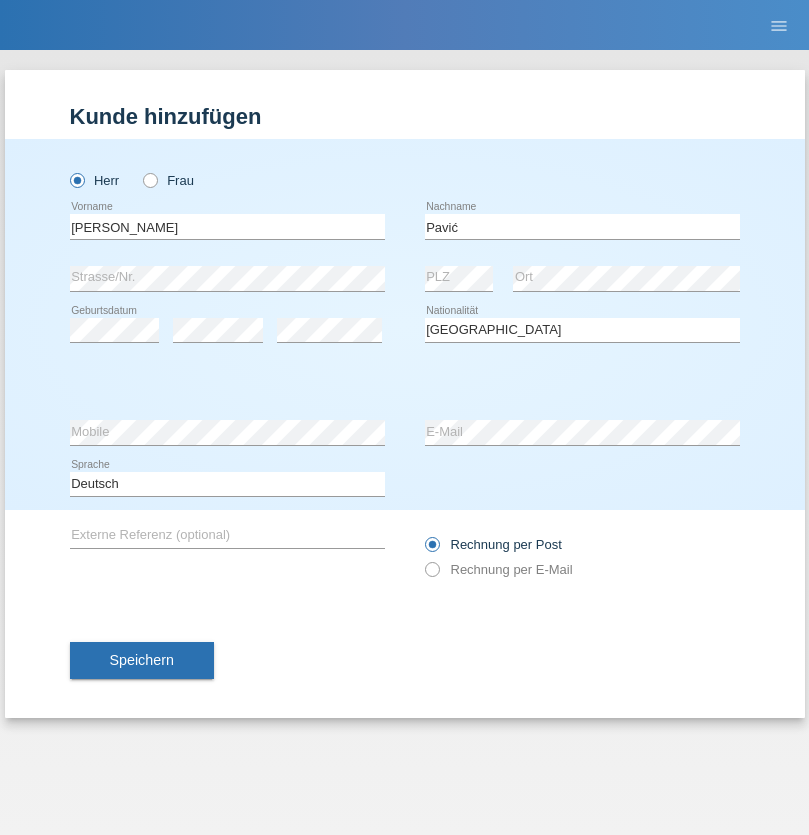 select on "C" 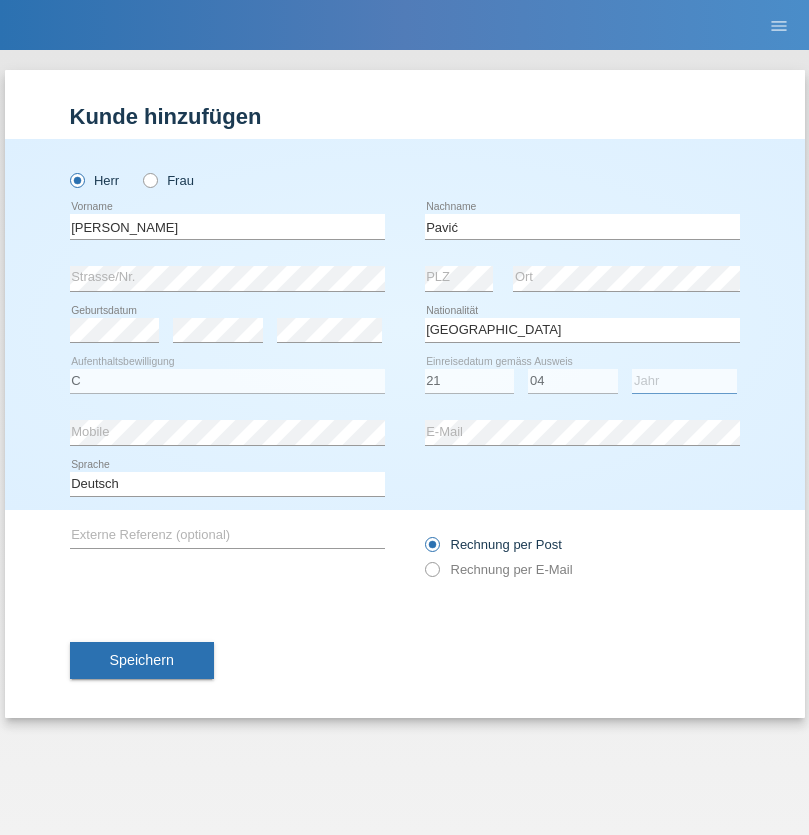 select on "2006" 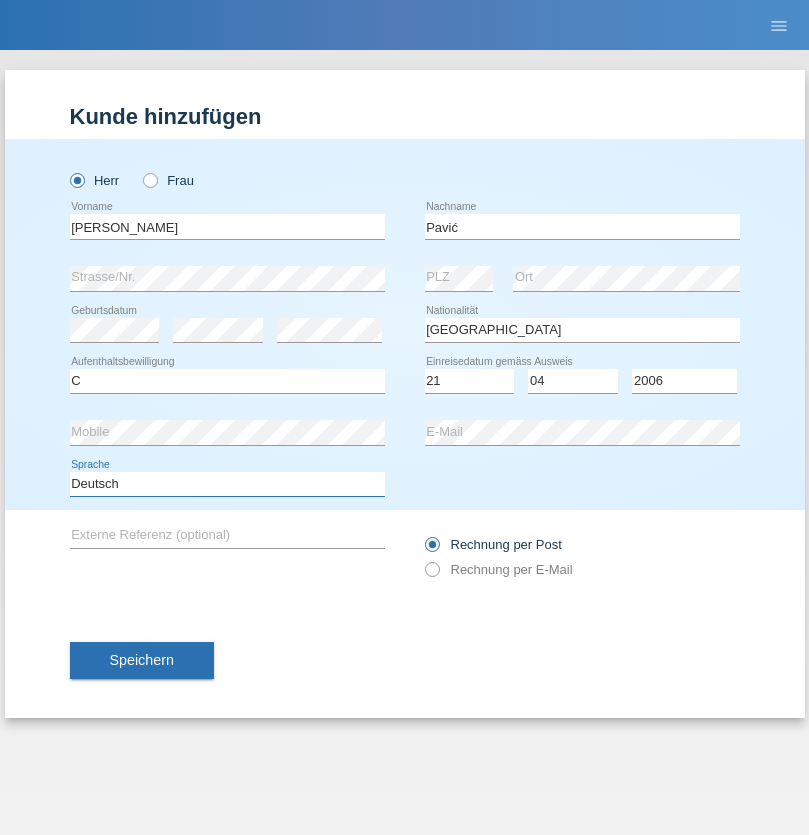 select on "en" 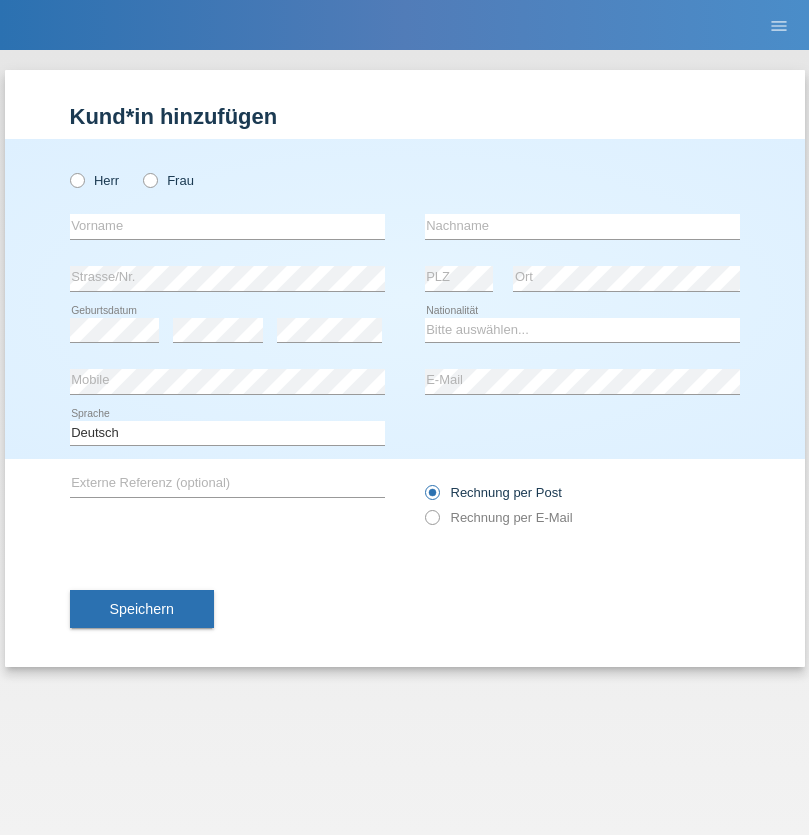 scroll, scrollTop: 0, scrollLeft: 0, axis: both 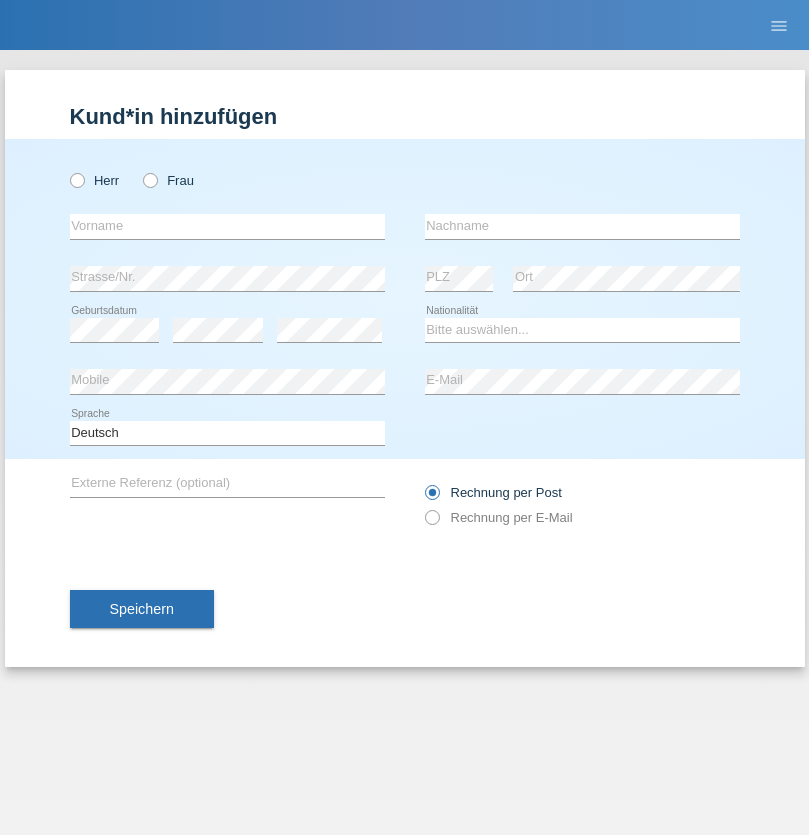 radio on "true" 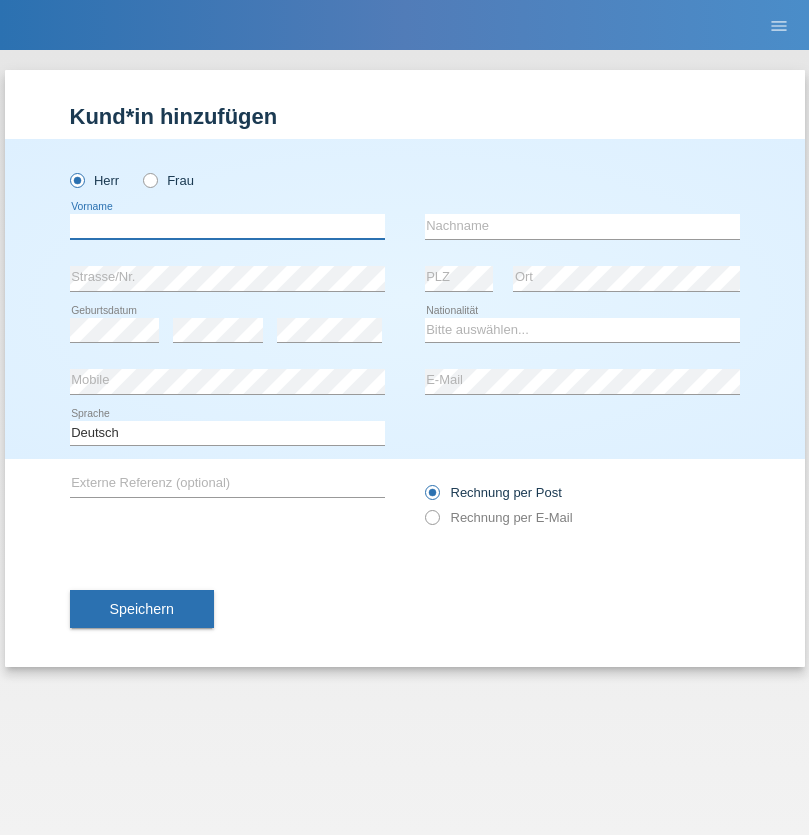 click at bounding box center [227, 226] 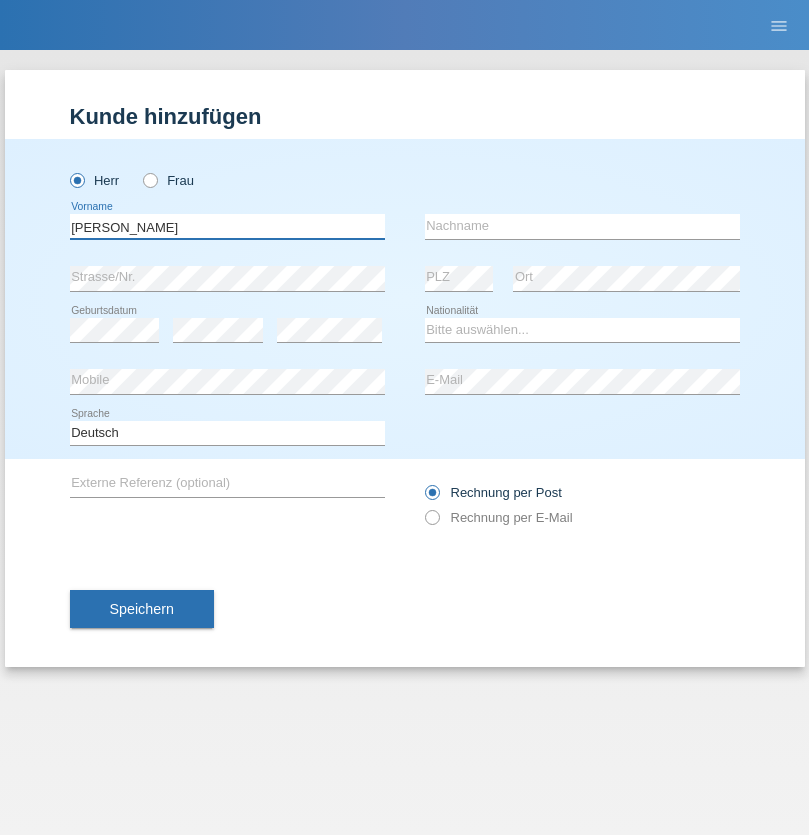 type on "Josip" 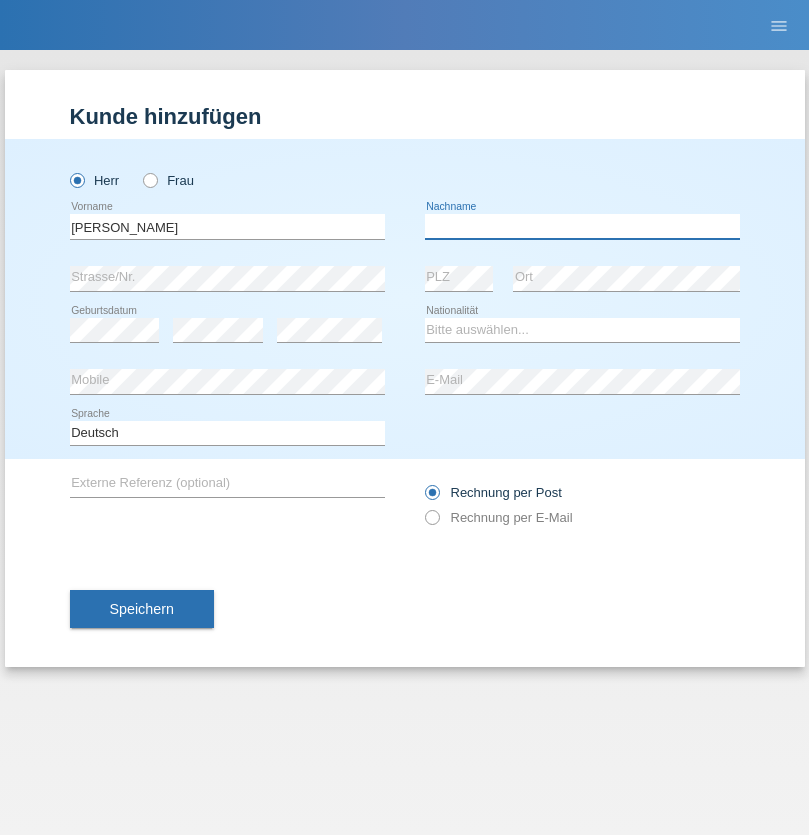 click at bounding box center (582, 226) 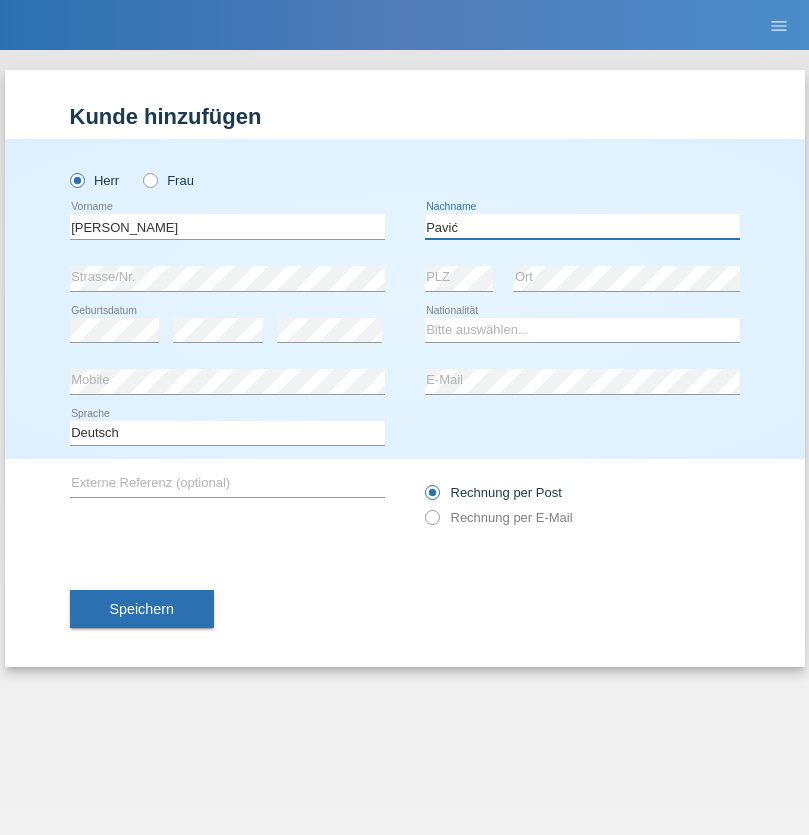 type on "Pavić" 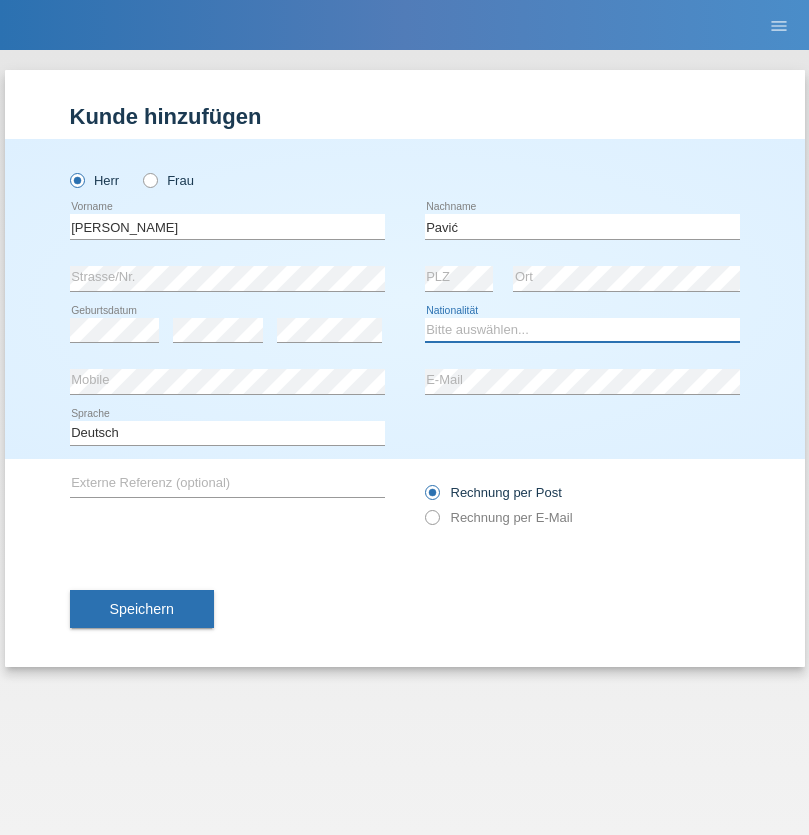 select on "HR" 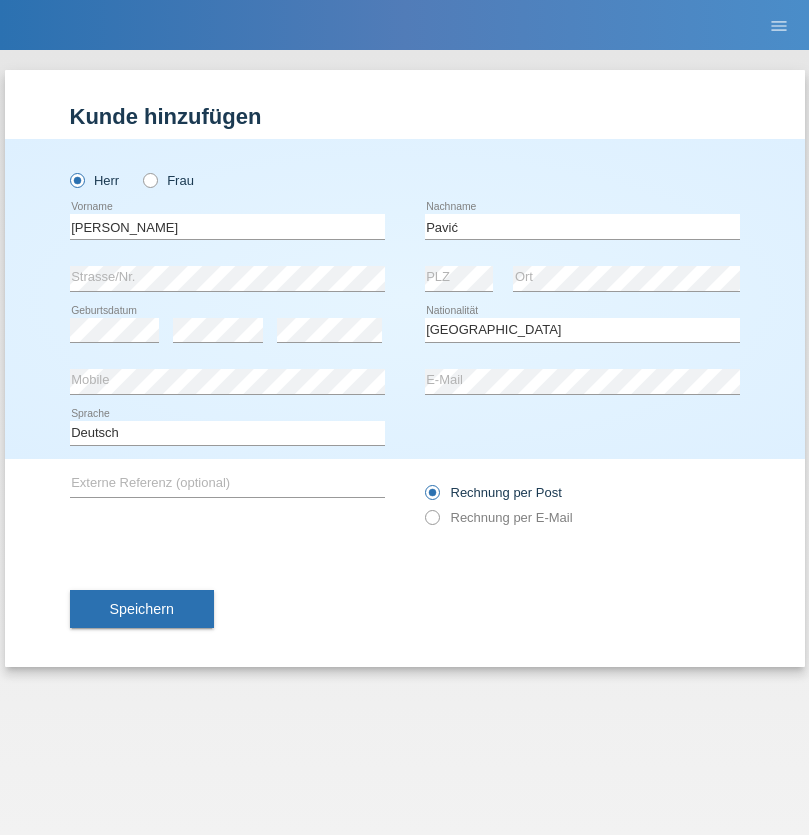 select on "C" 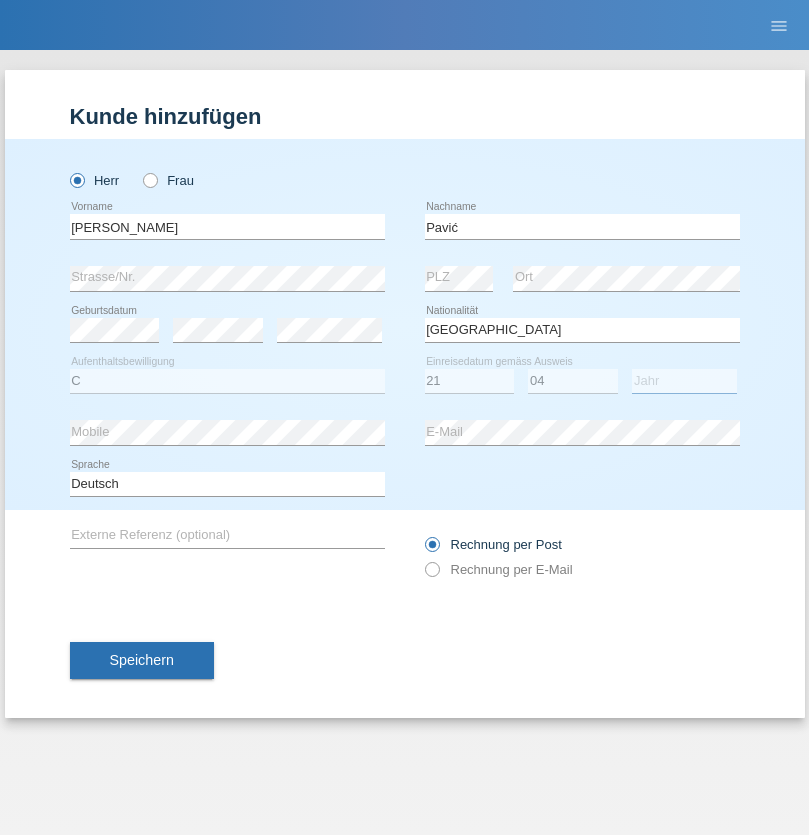 select on "2006" 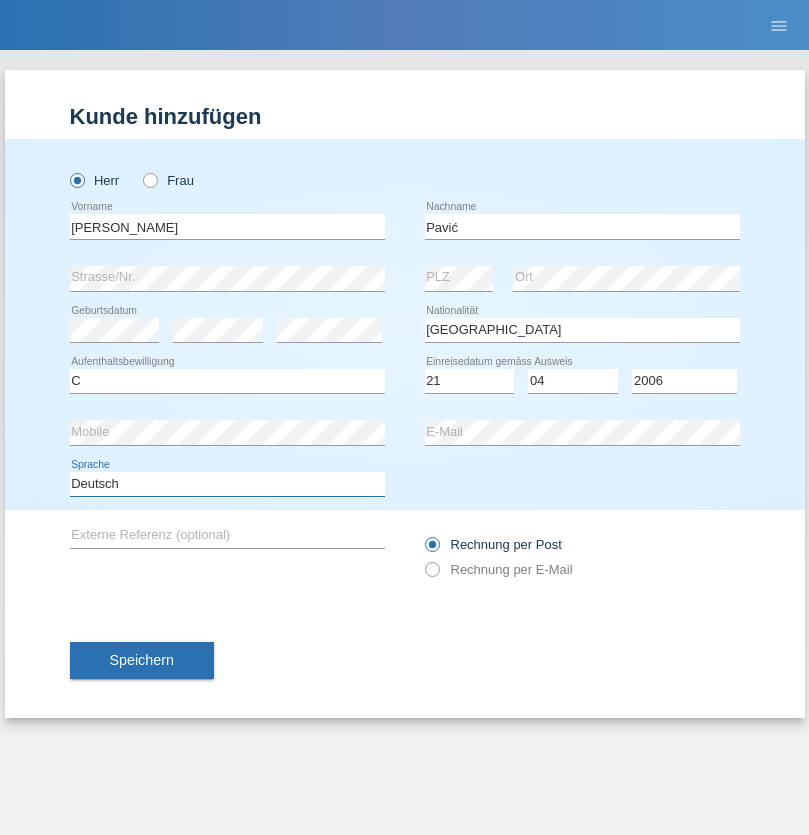 select on "en" 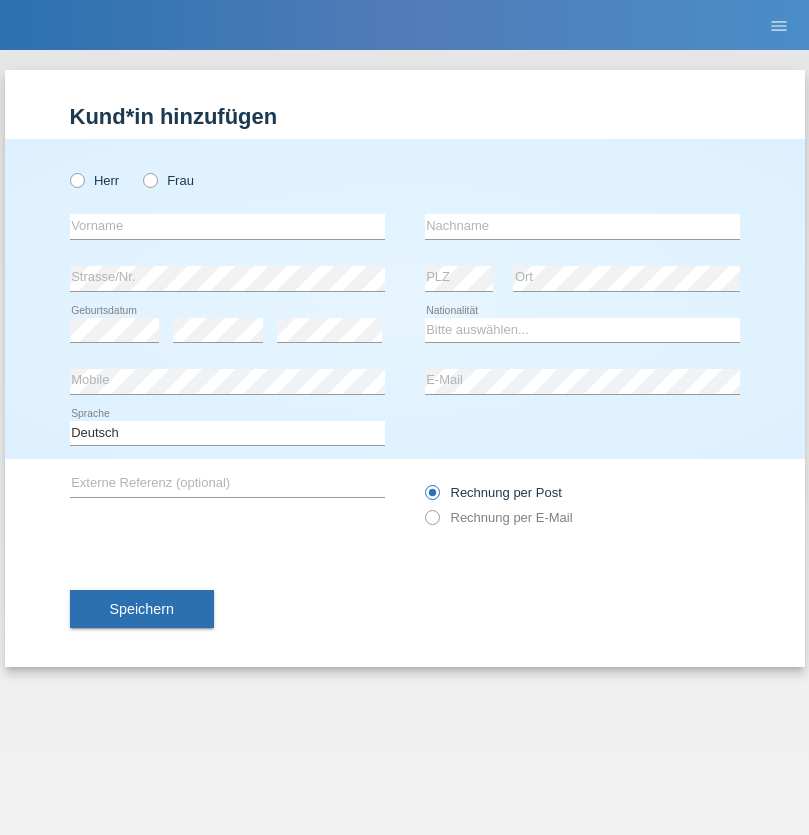 scroll, scrollTop: 0, scrollLeft: 0, axis: both 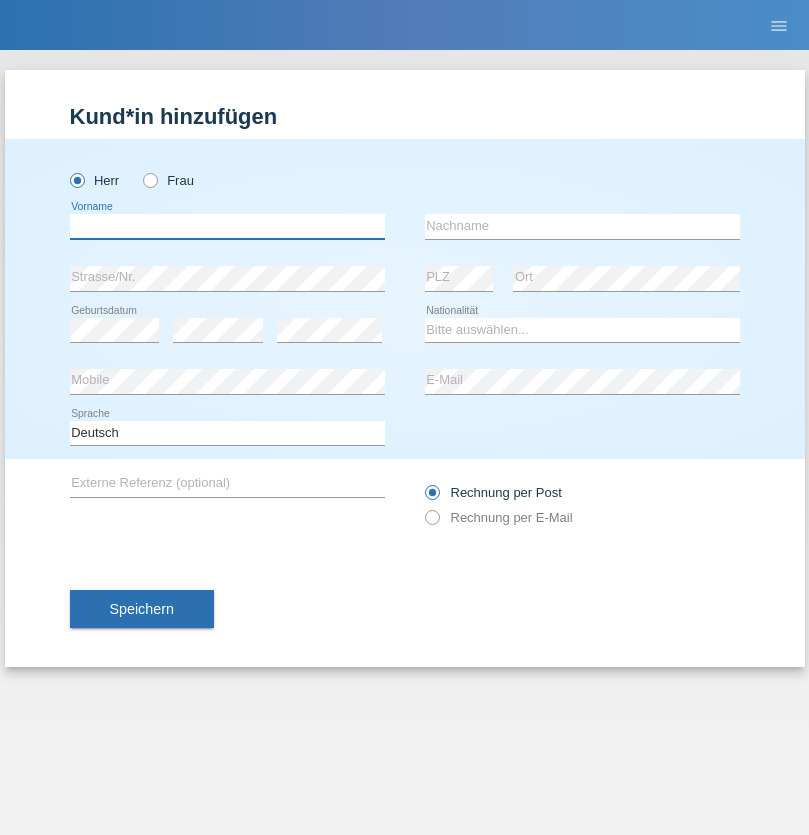 click at bounding box center [227, 226] 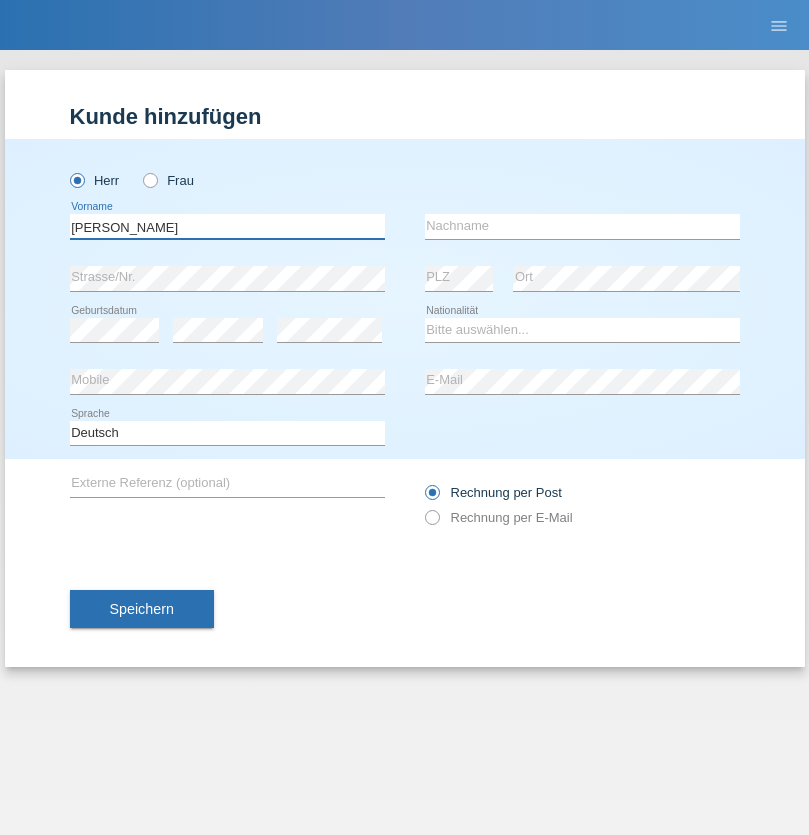 type on "[PERSON_NAME]" 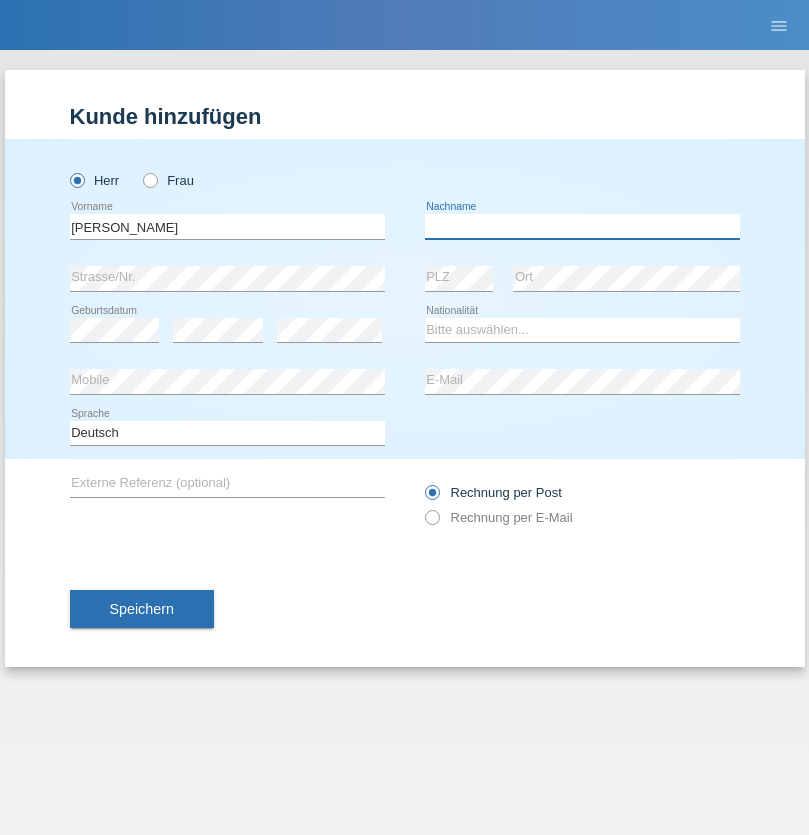 click at bounding box center [582, 226] 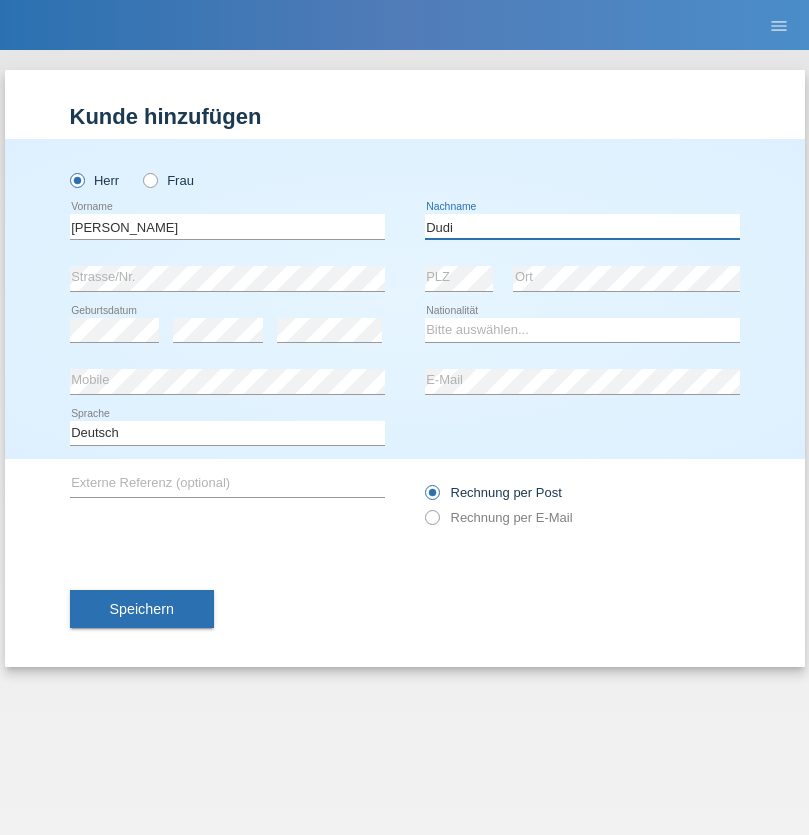 type on "Dudi" 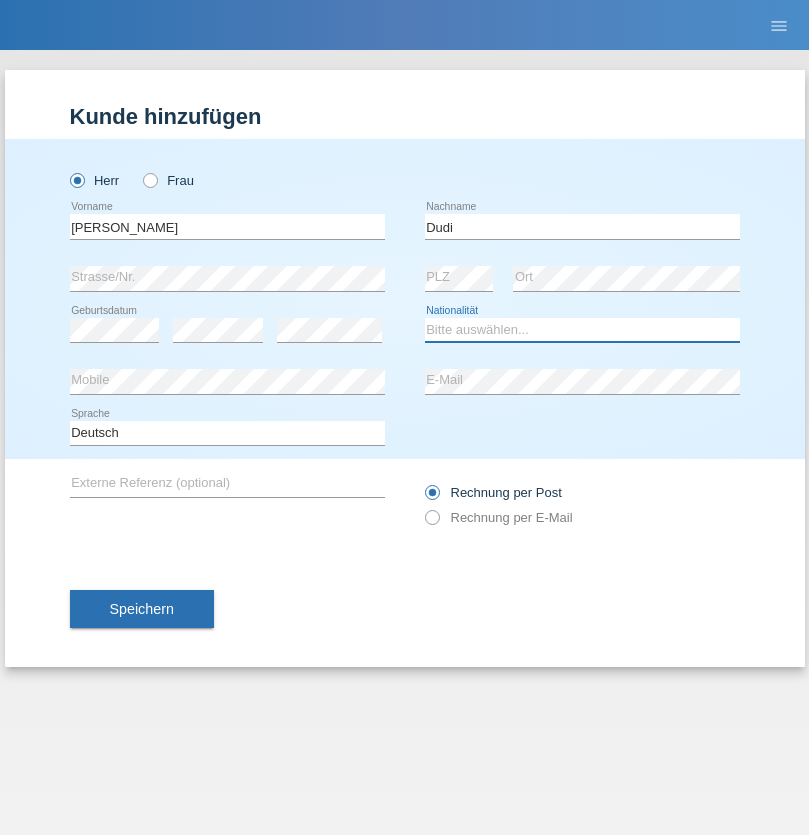select on "SK" 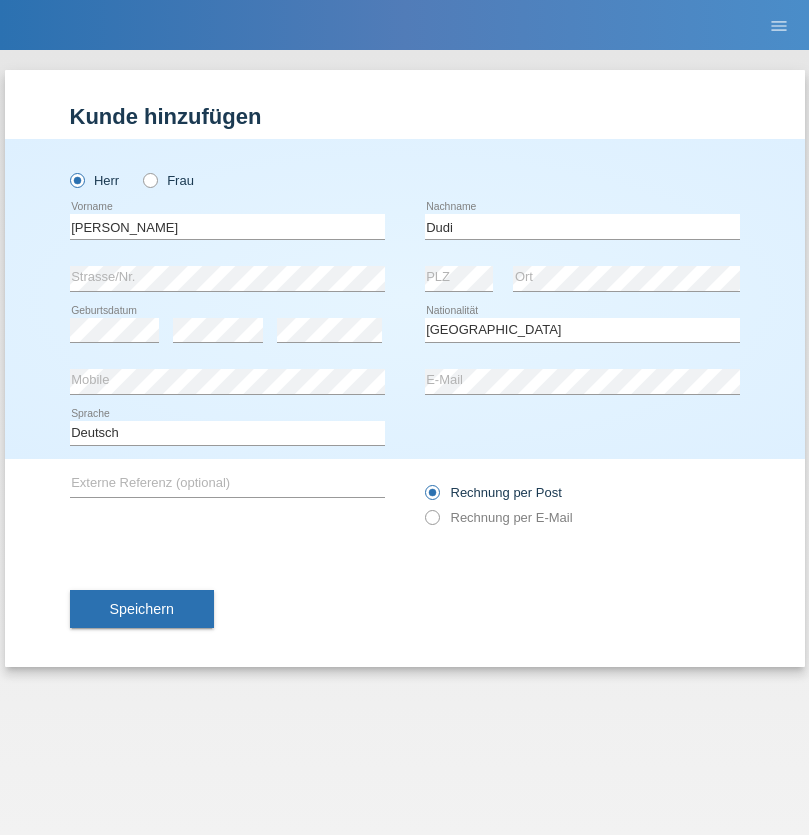 select on "C" 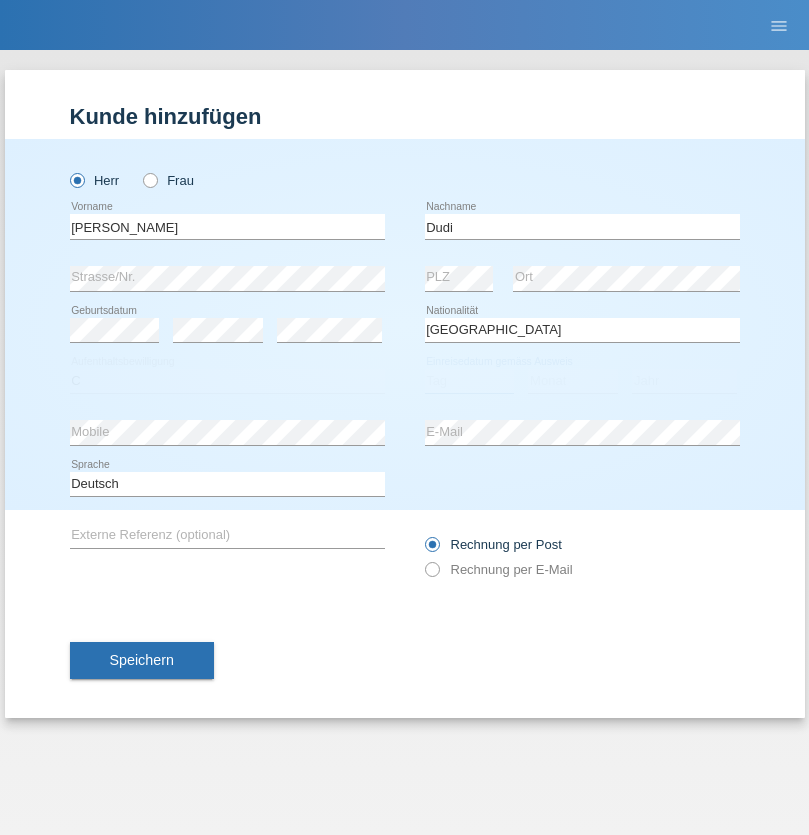 select on "25" 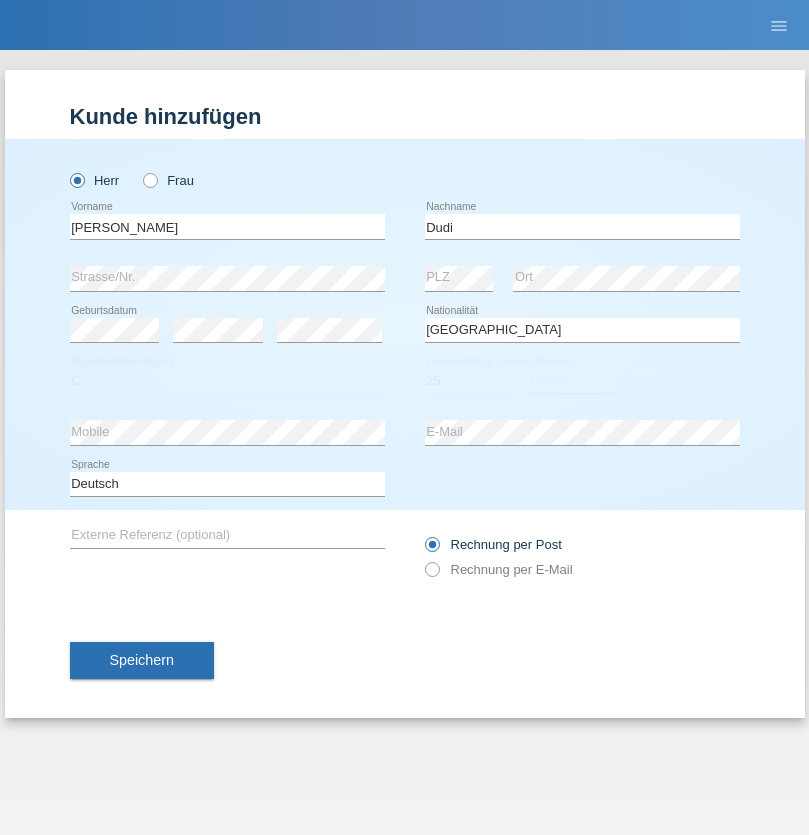 select on "05" 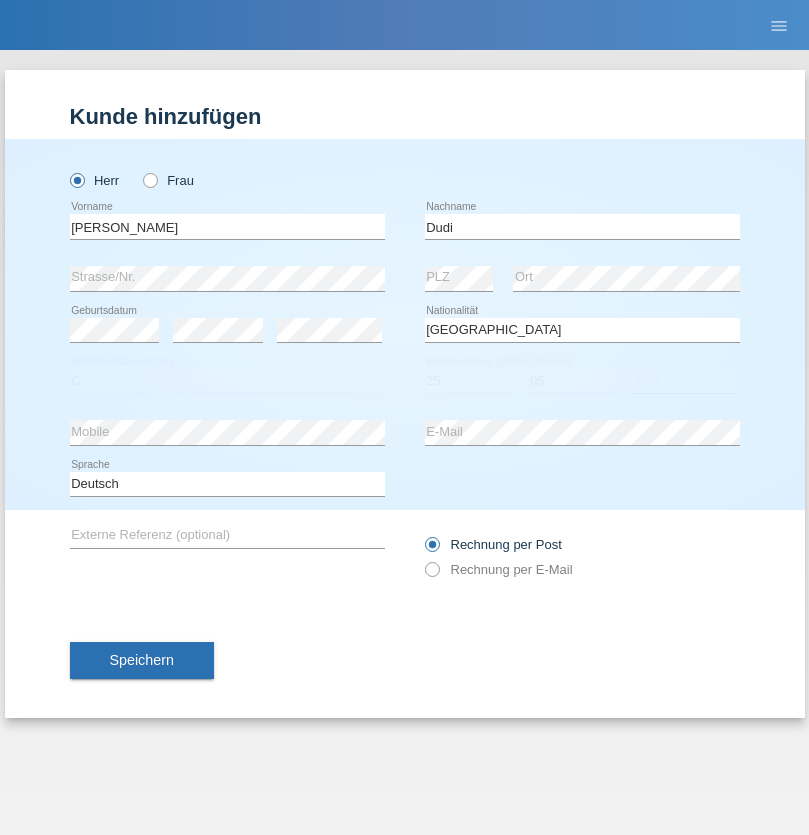 select on "2021" 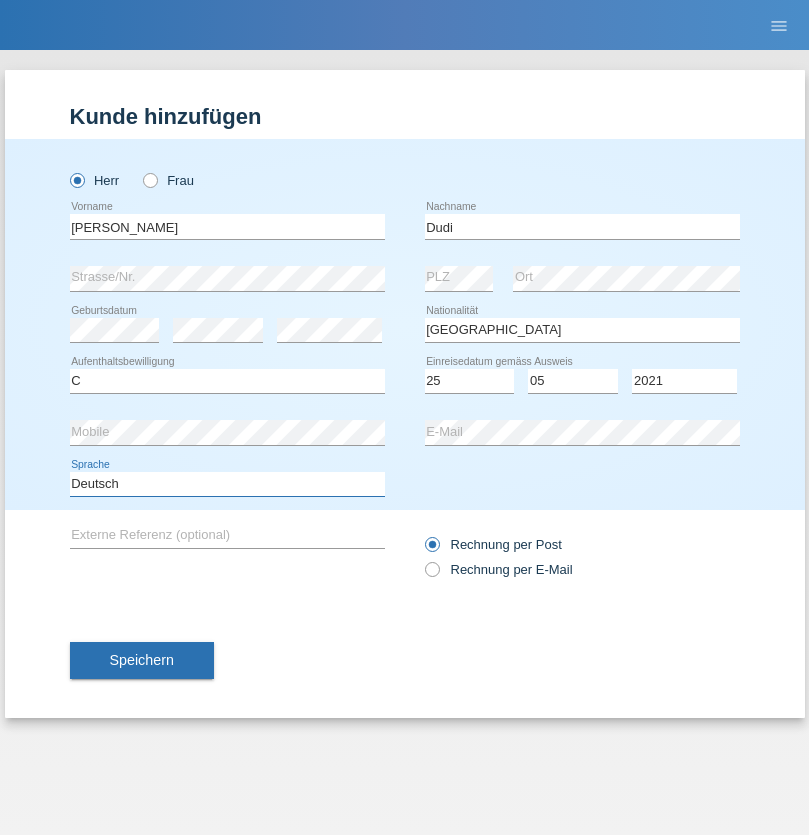 select on "en" 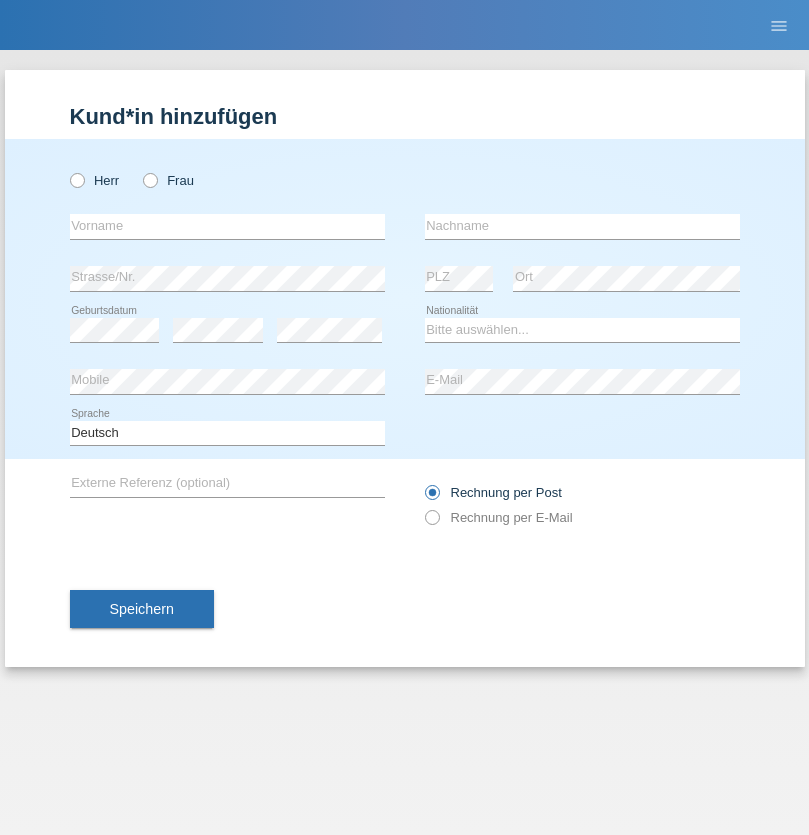 scroll, scrollTop: 0, scrollLeft: 0, axis: both 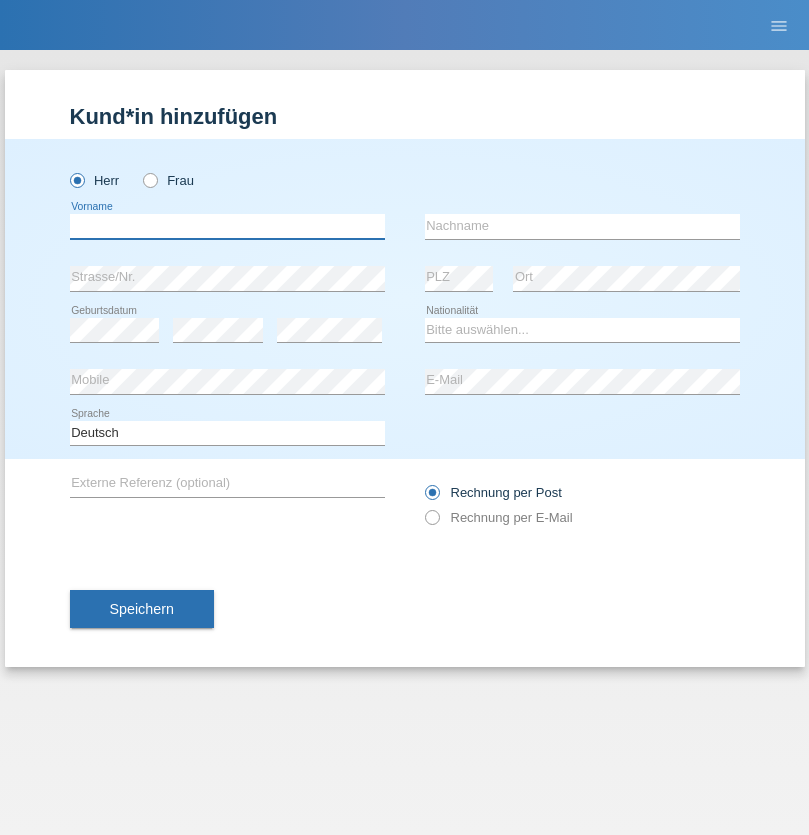 click at bounding box center [227, 226] 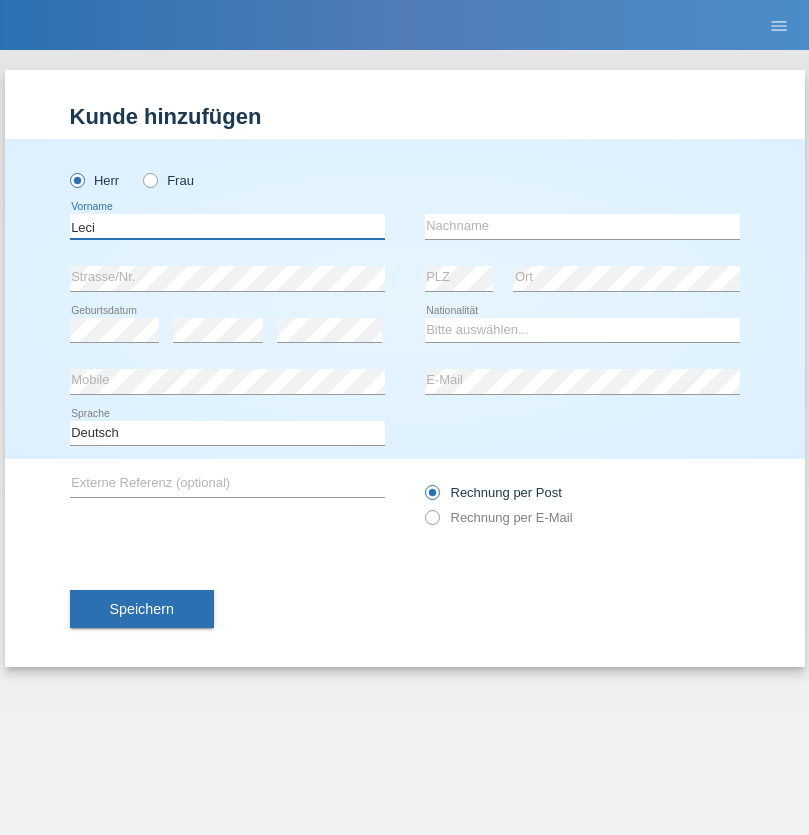 type on "Leci" 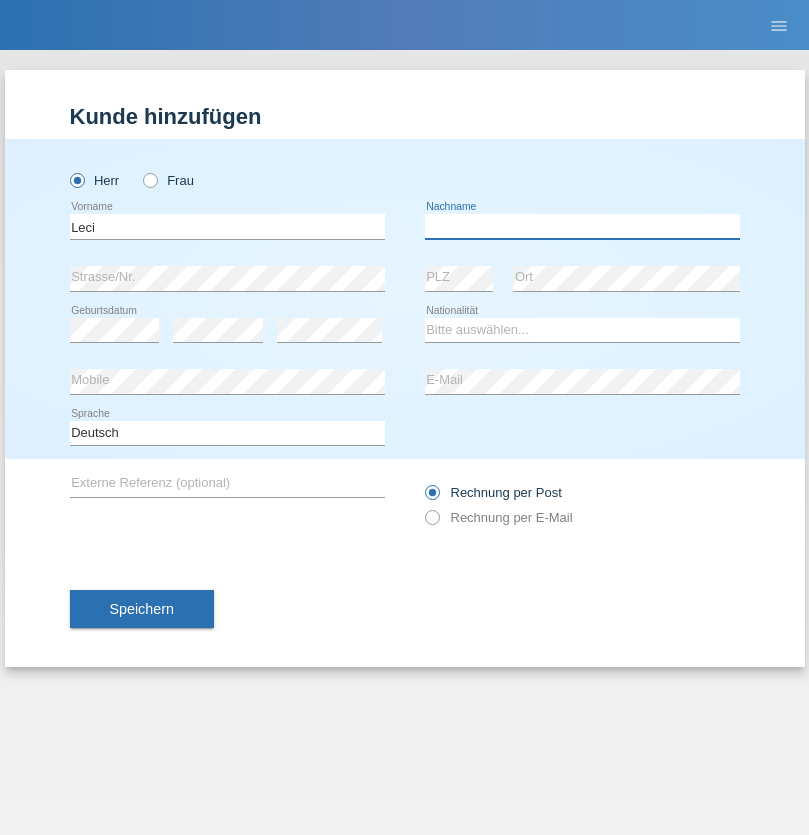 click at bounding box center (582, 226) 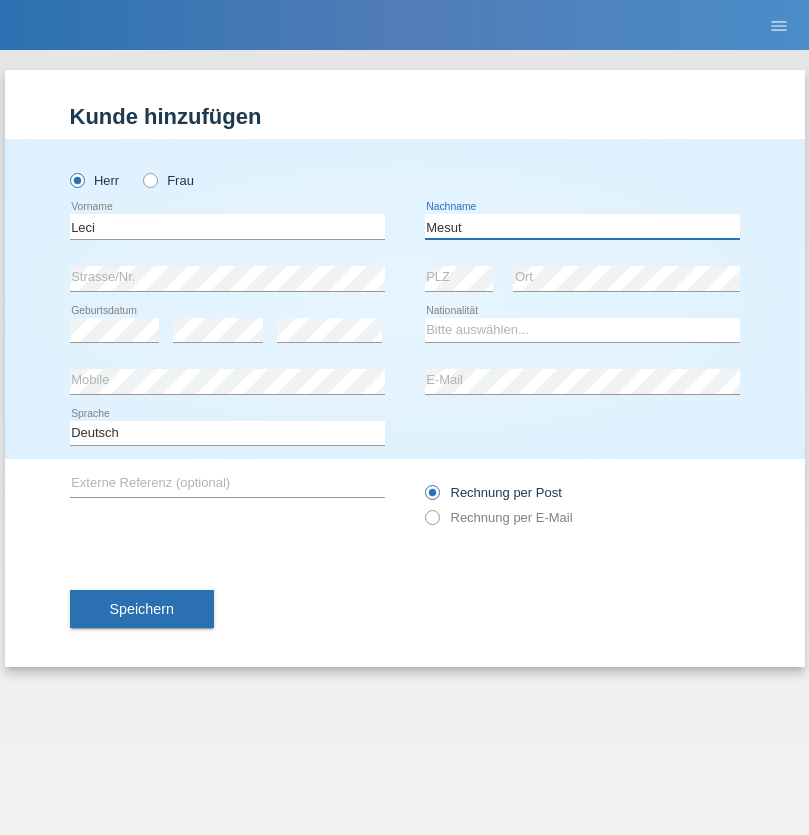 type on "Mesut" 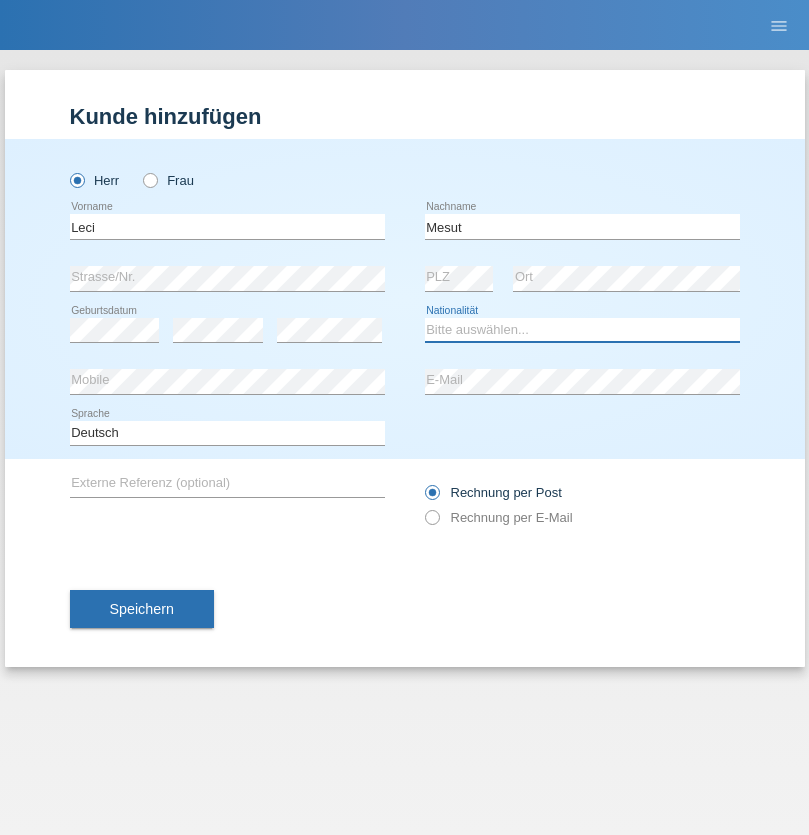 select on "XK" 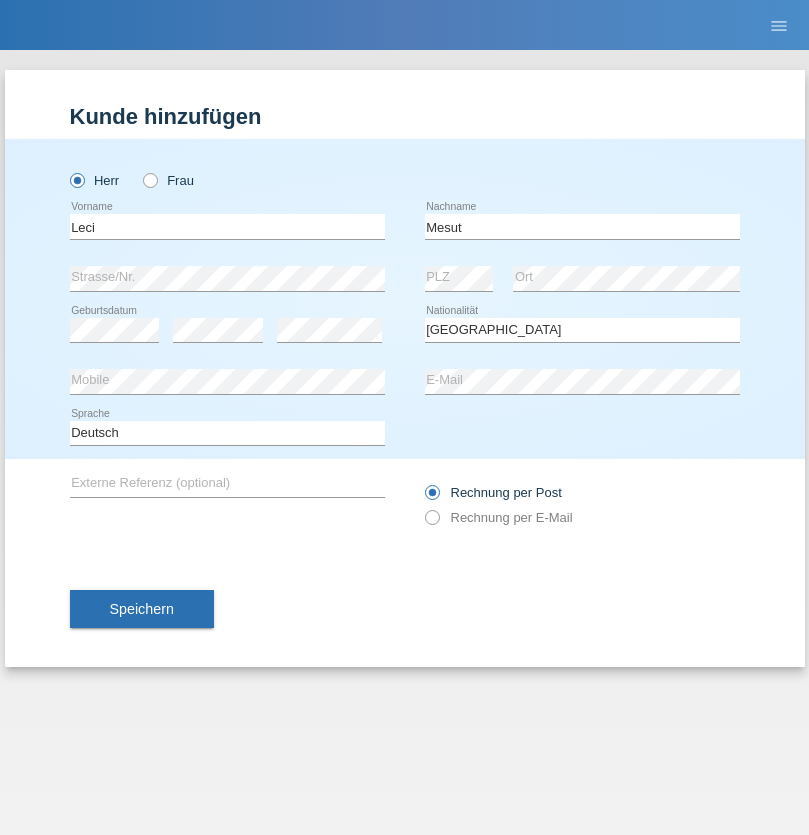 select on "C" 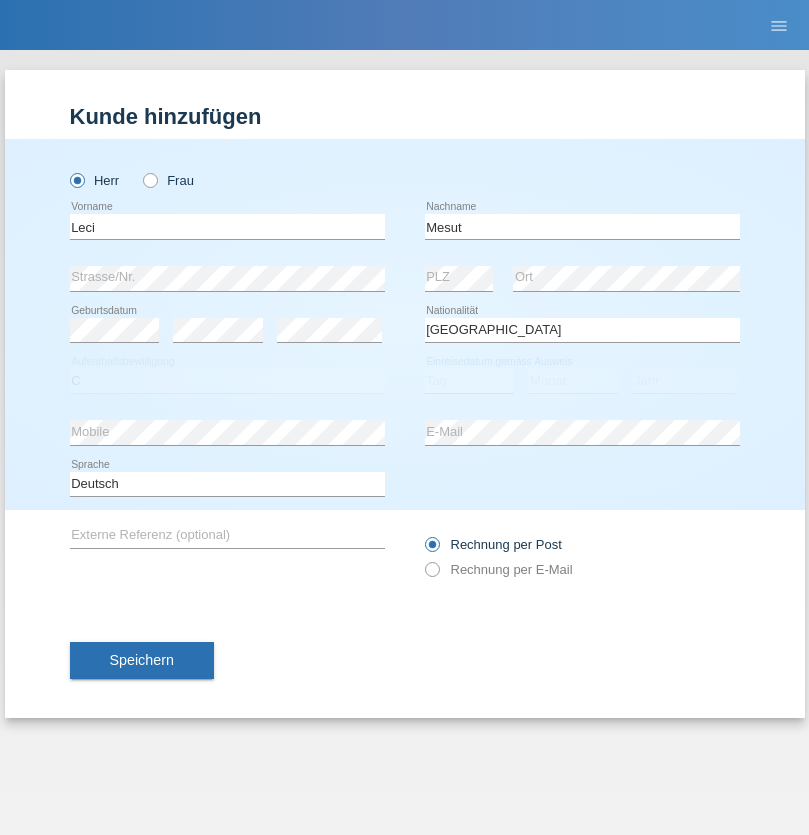 select on "12" 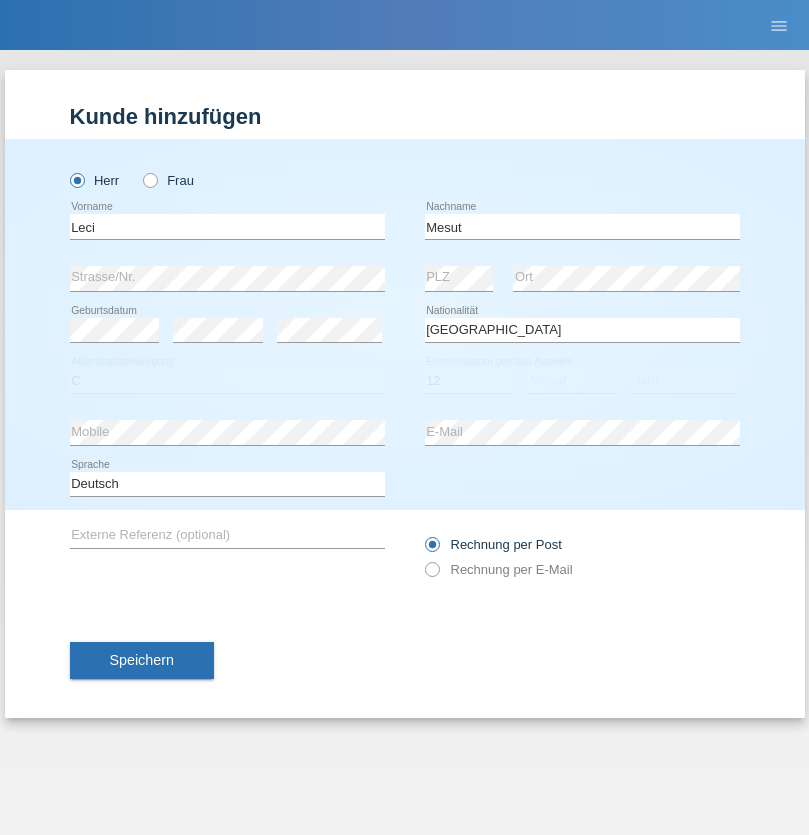 select on "07" 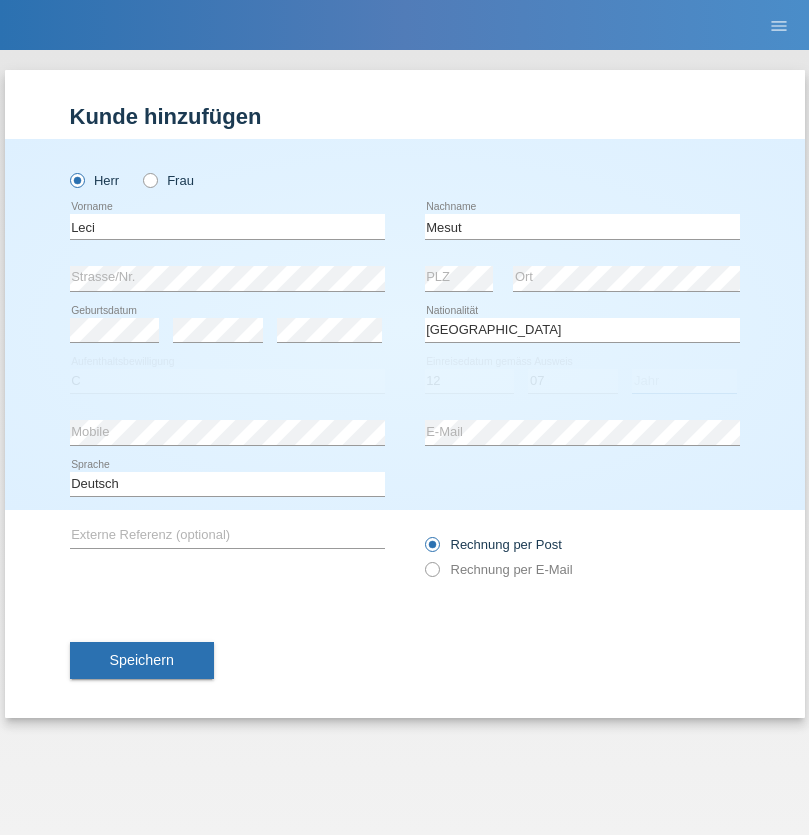 select on "2021" 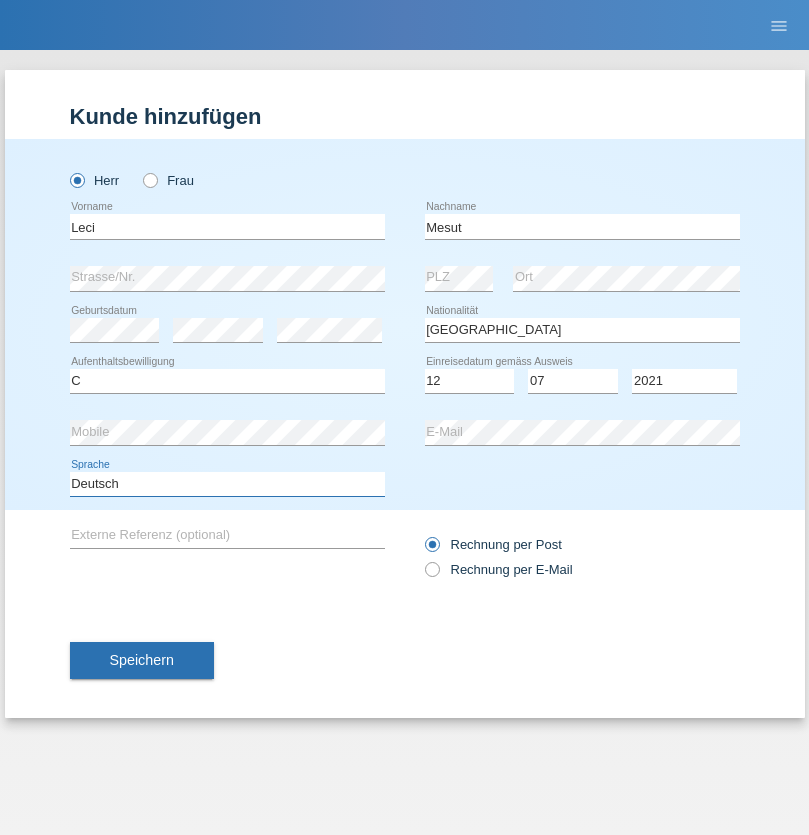 select on "en" 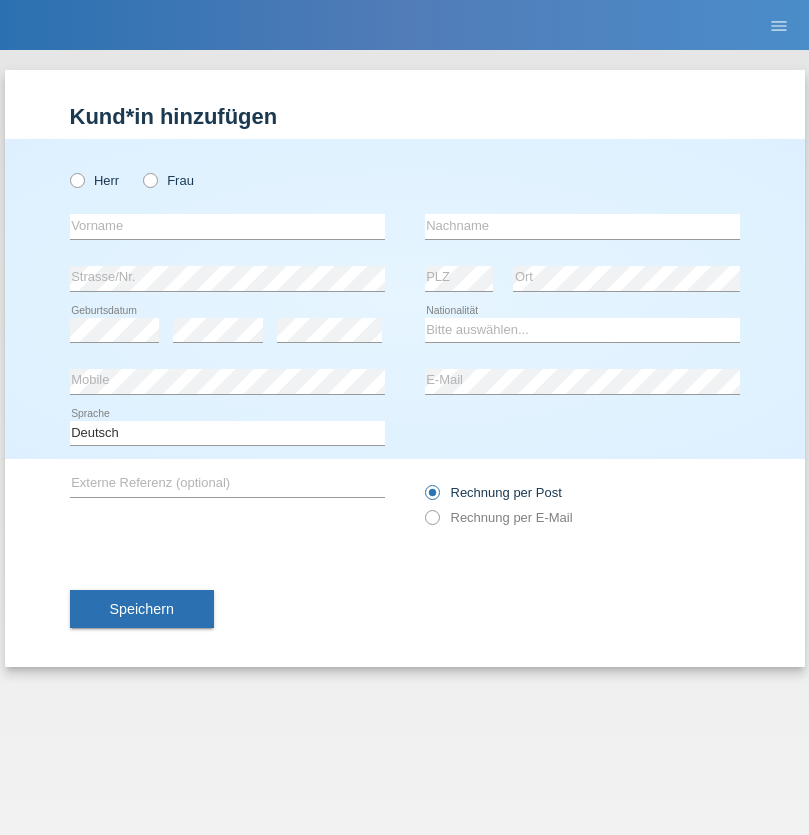 scroll, scrollTop: 0, scrollLeft: 0, axis: both 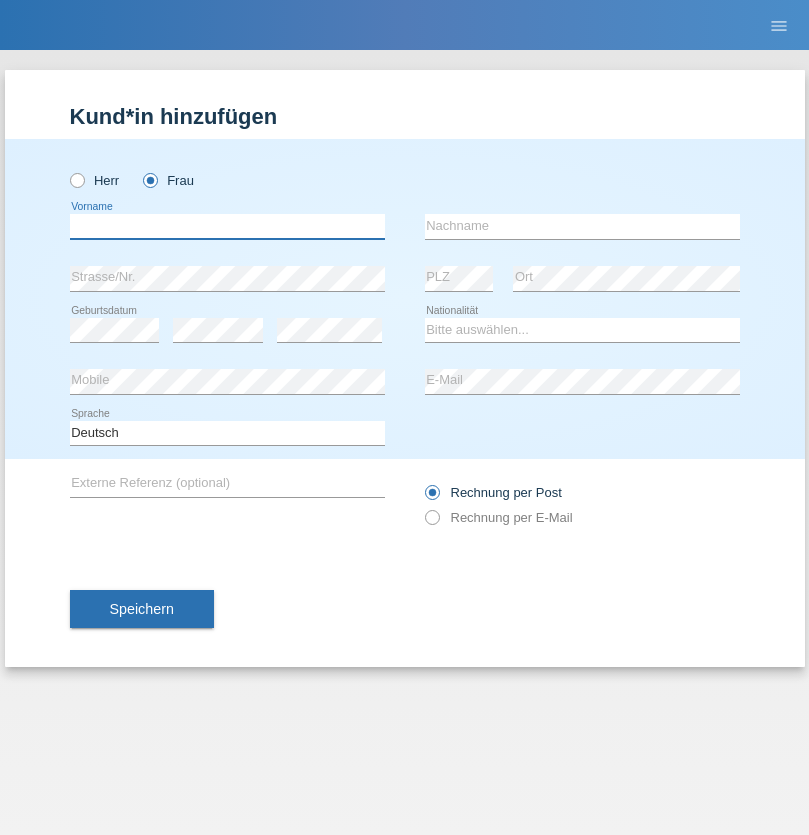 click at bounding box center (227, 226) 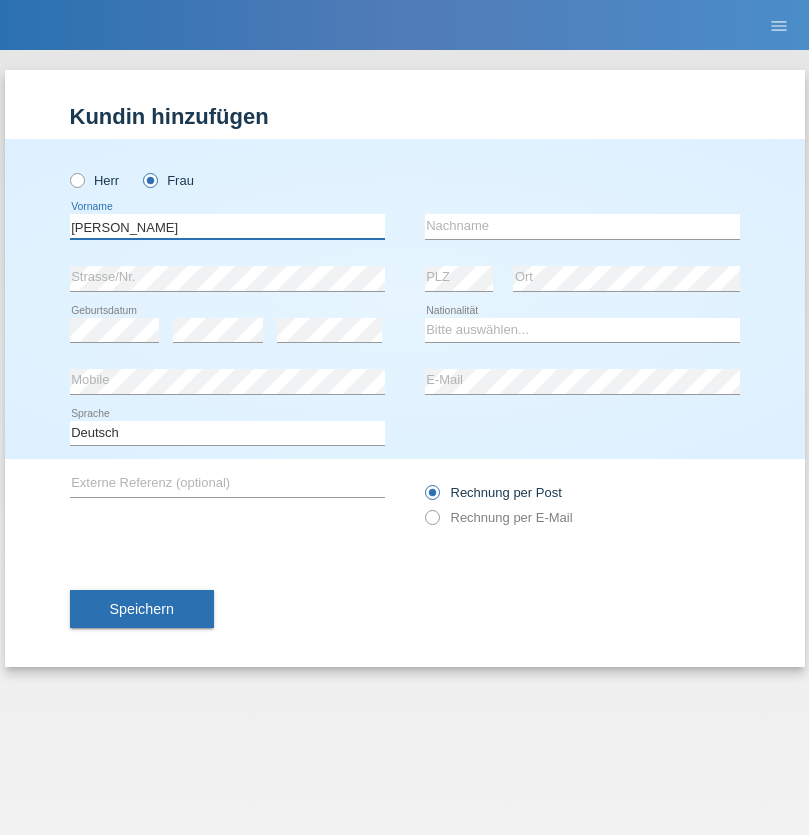 type on "[PERSON_NAME]" 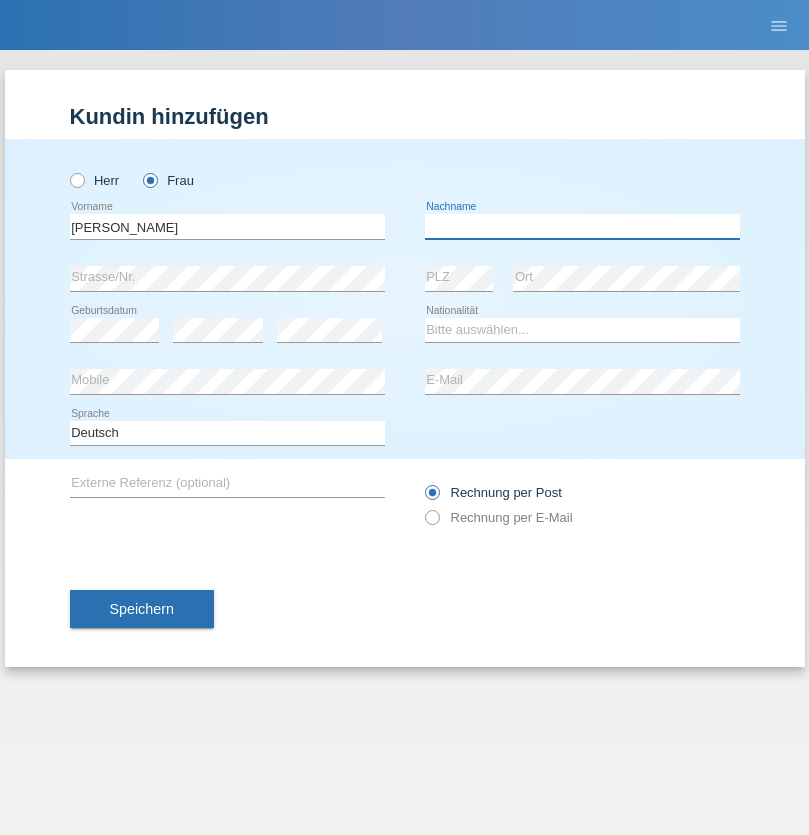click at bounding box center [582, 226] 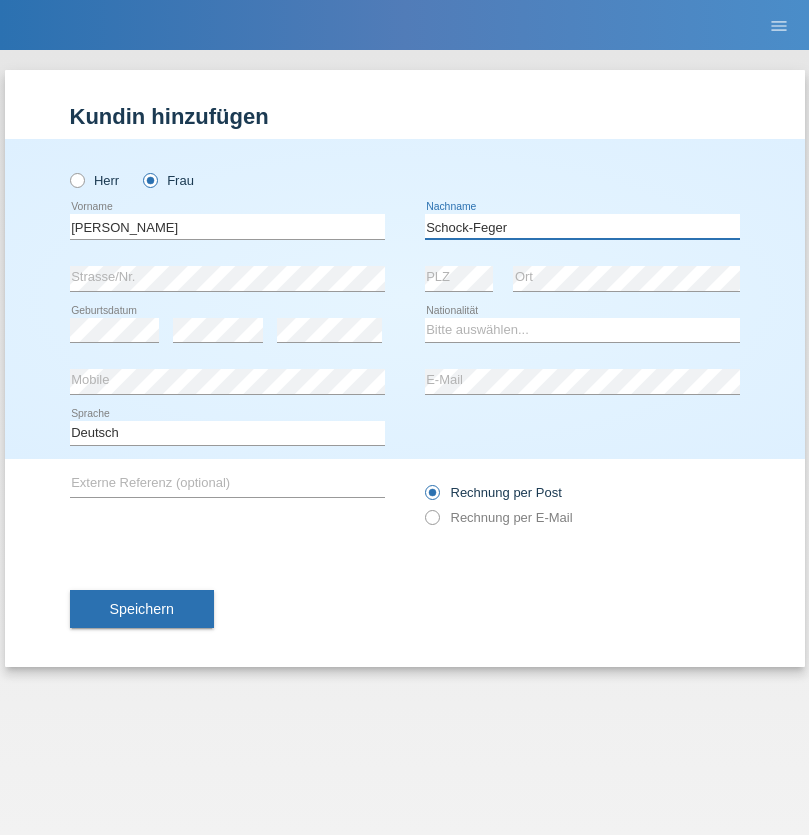 type on "Schock-Feger" 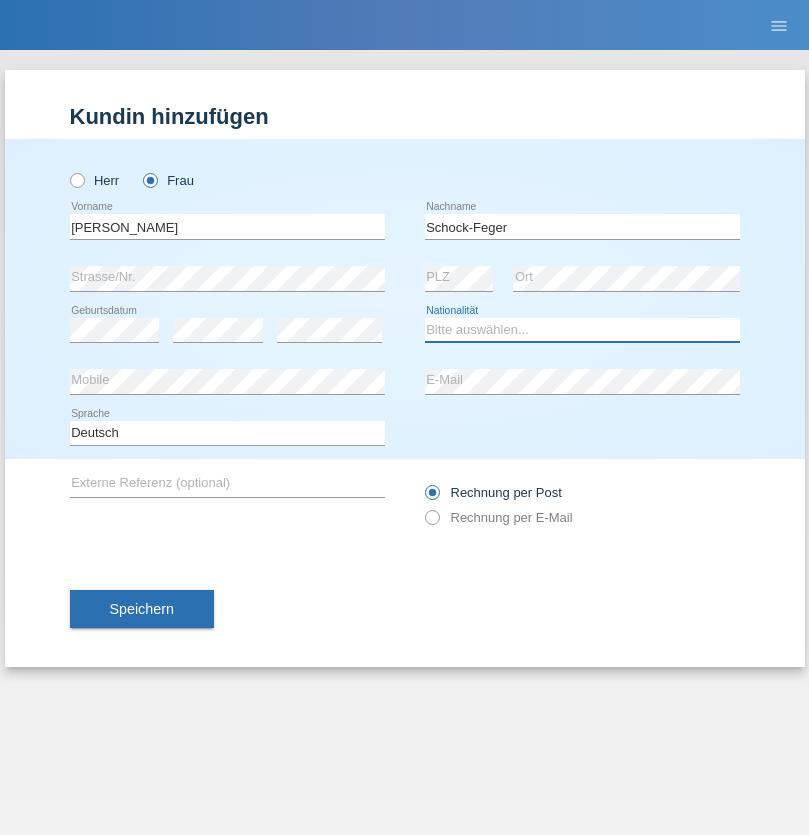 select on "CH" 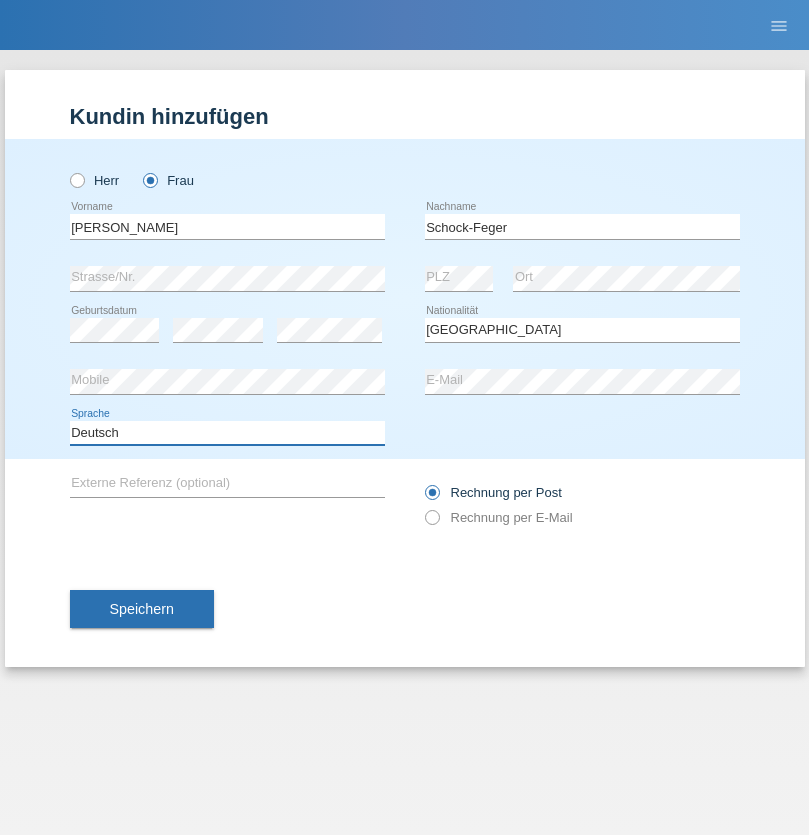 select on "en" 